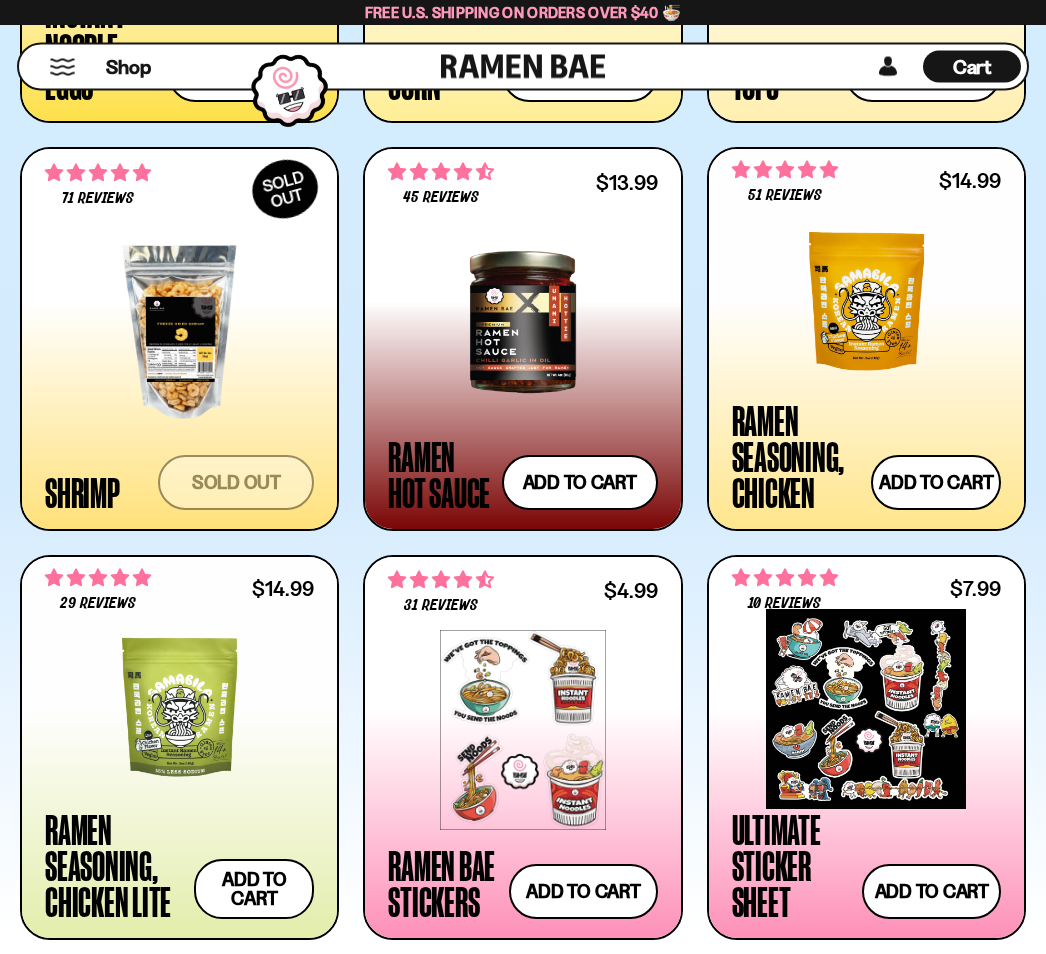 scroll, scrollTop: 2979, scrollLeft: 0, axis: vertical 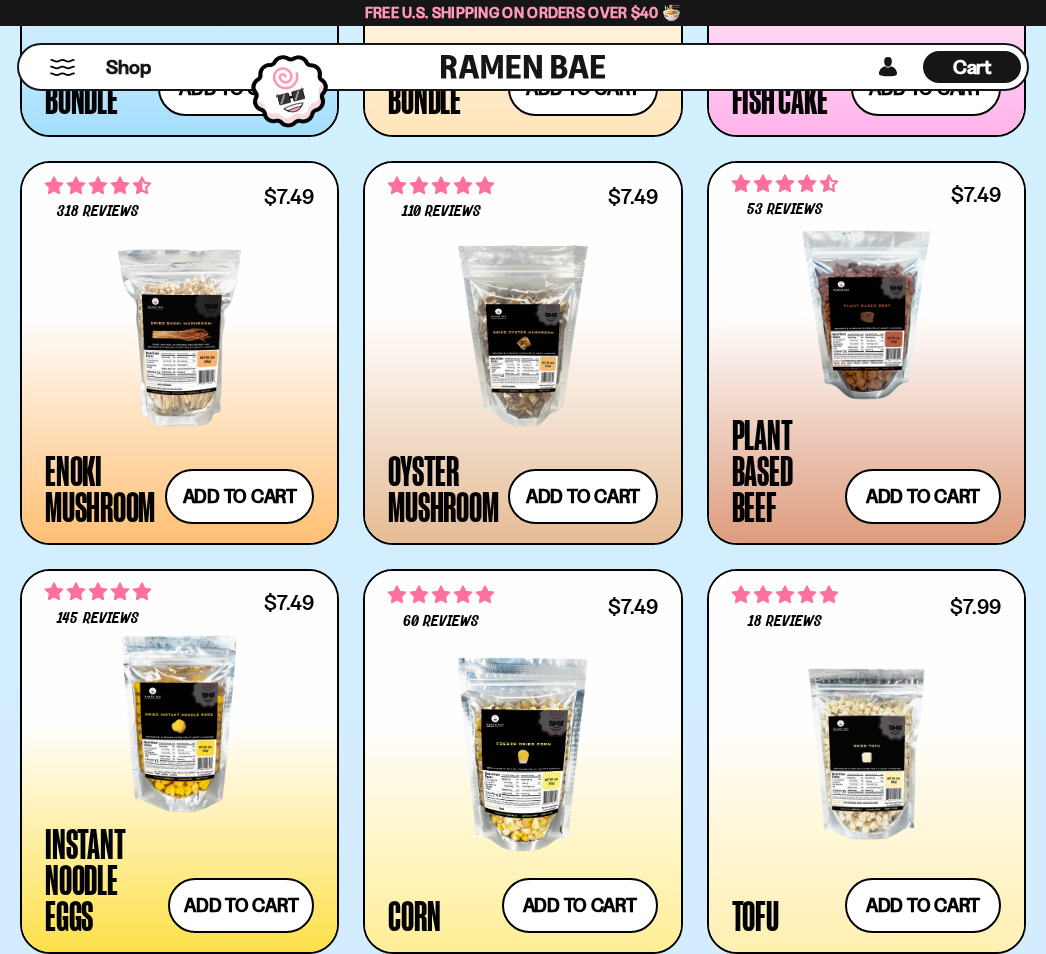 click on "Add to cart
Add
—
Regular price
$7.49
Regular price
Sale price
$7.49
Unit price
/
per" at bounding box center (241, 905) 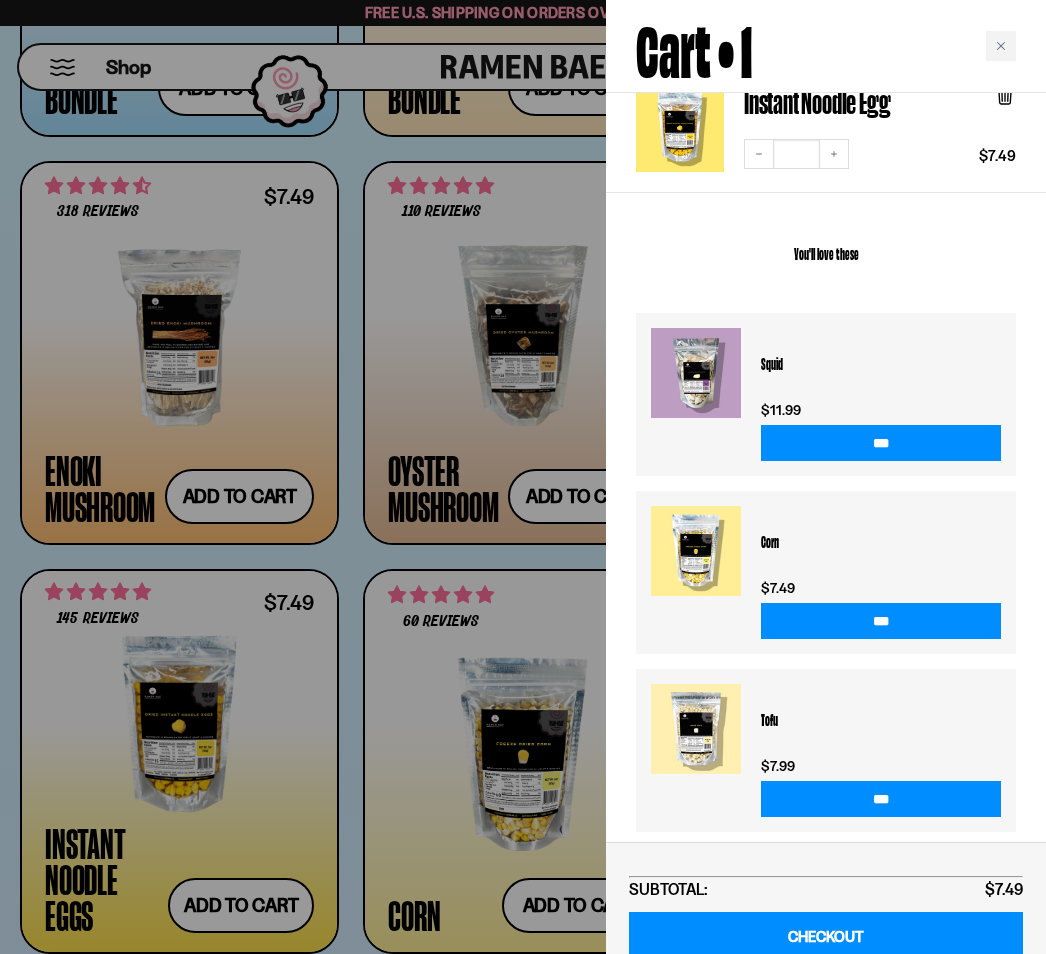 scroll, scrollTop: 207, scrollLeft: 0, axis: vertical 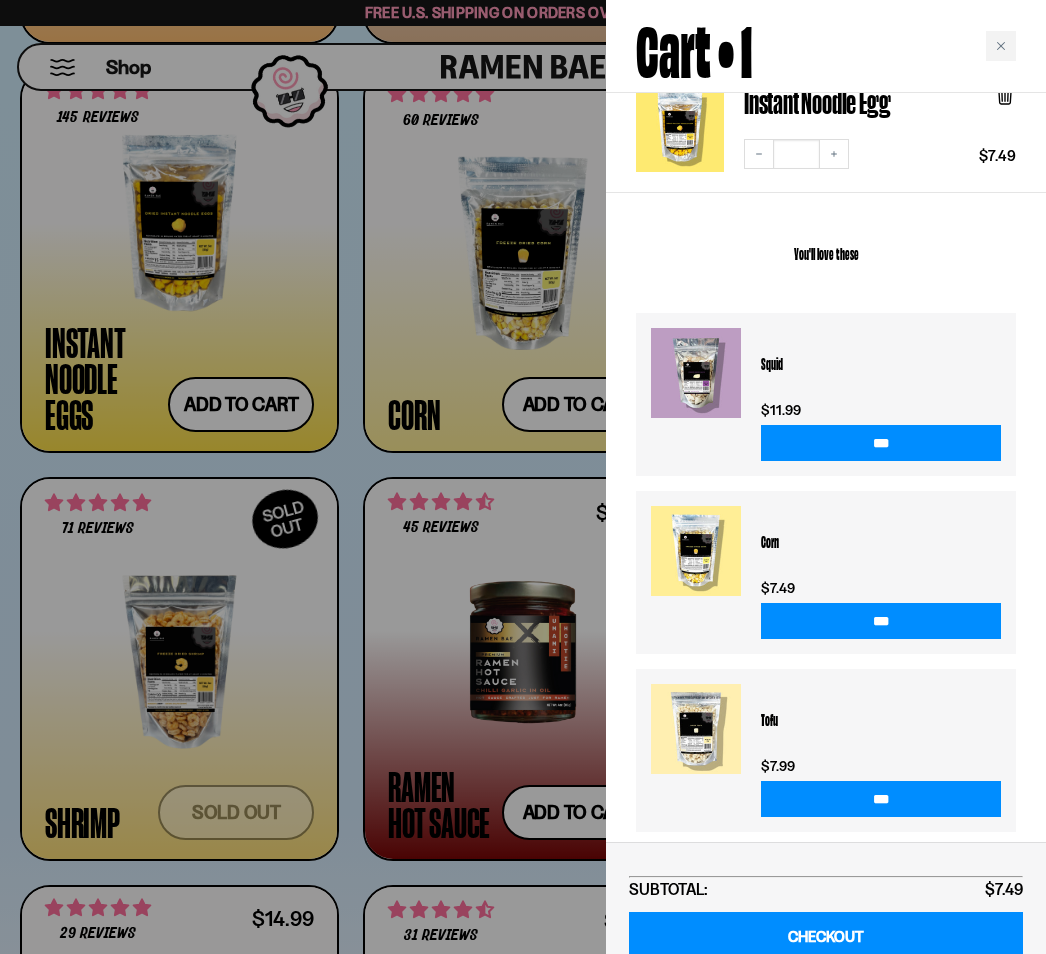 click at bounding box center [1001, 46] 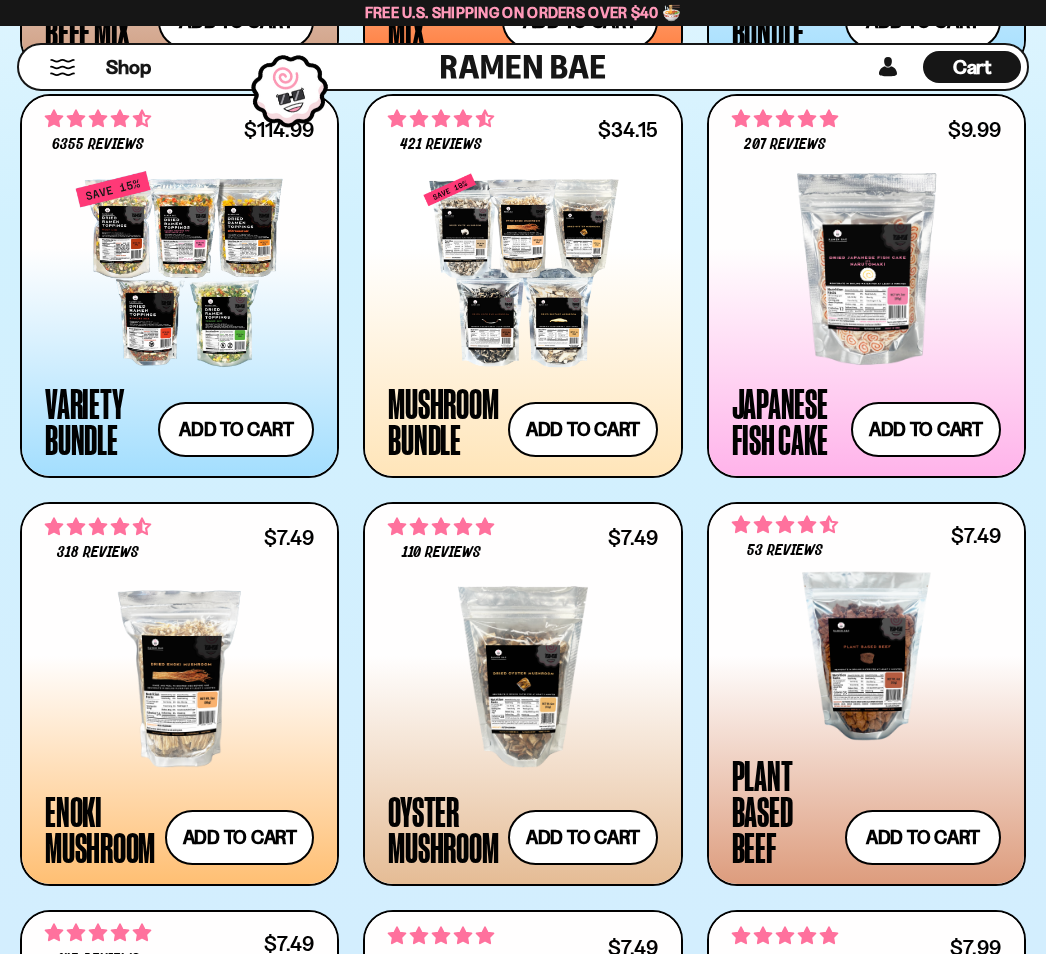 scroll, scrollTop: 1790, scrollLeft: 0, axis: vertical 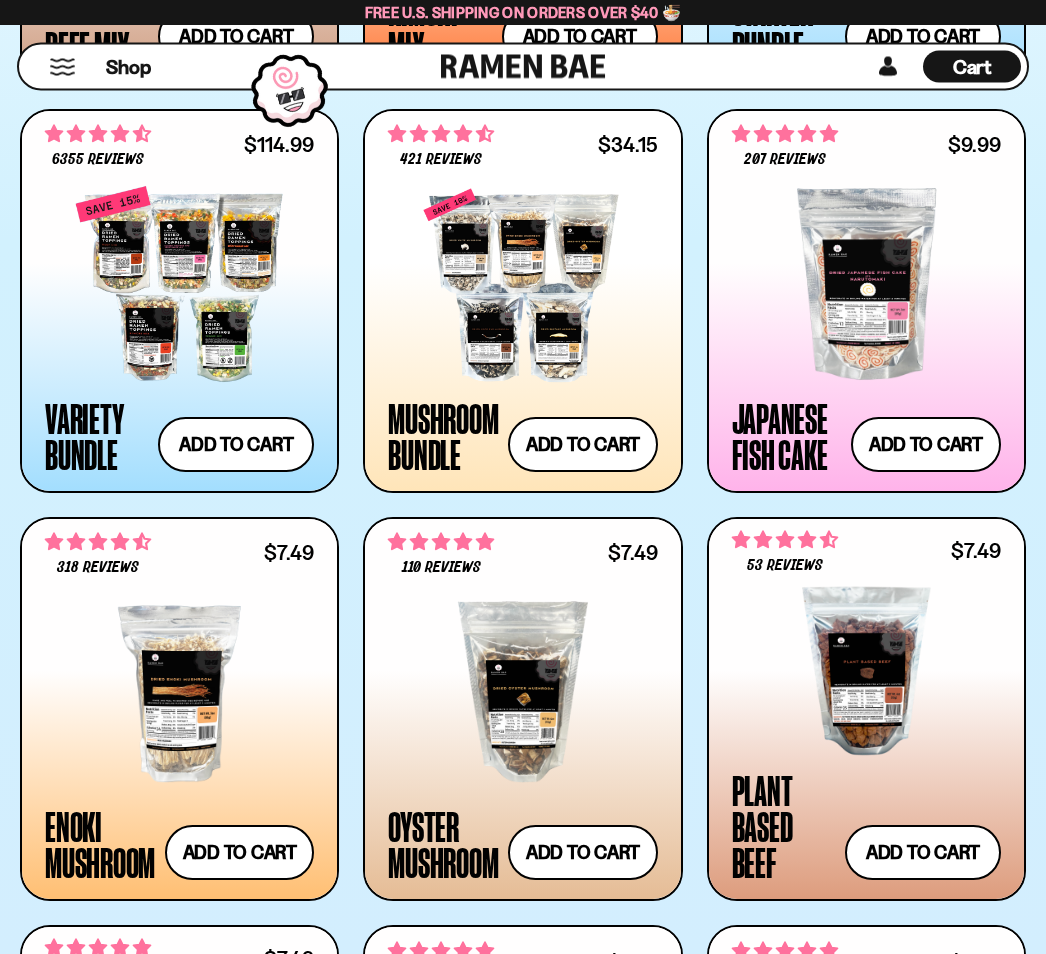 click at bounding box center [522, 285] 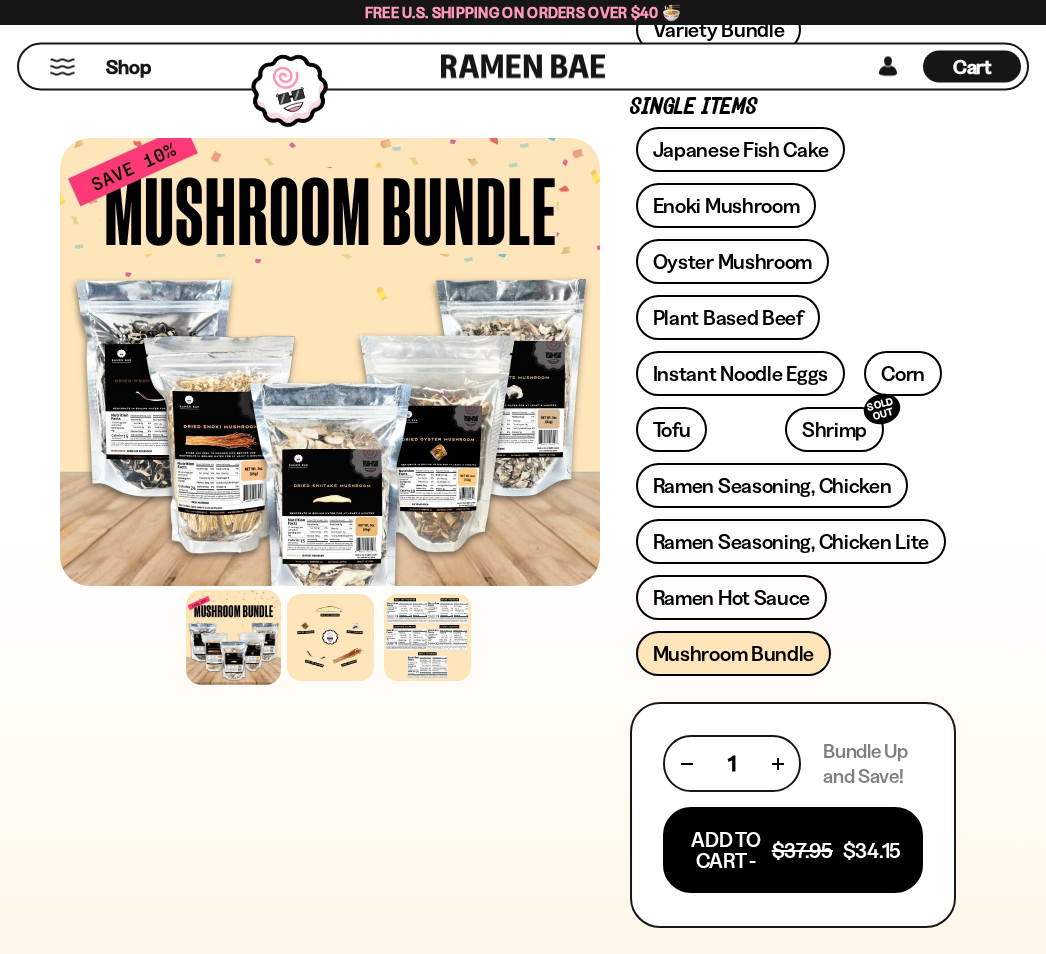 scroll, scrollTop: 749, scrollLeft: 0, axis: vertical 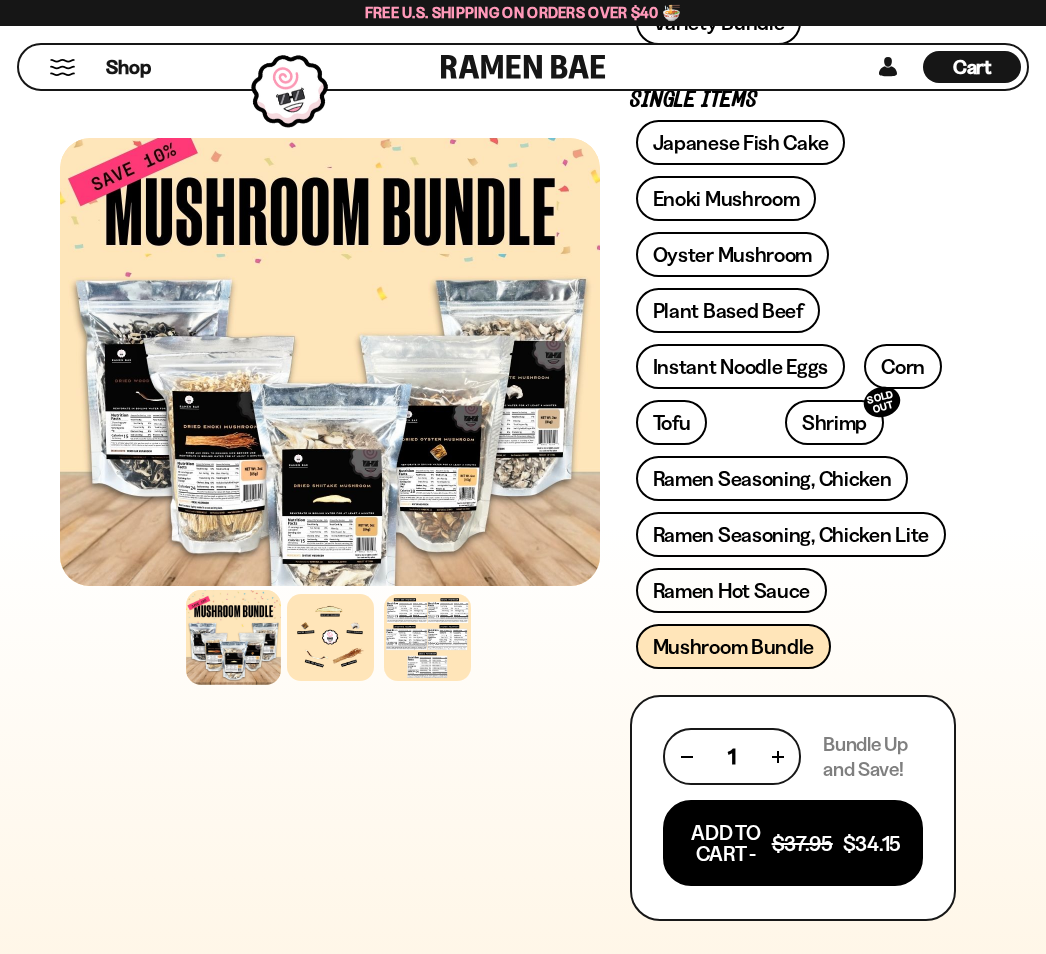 click at bounding box center (233, 637) 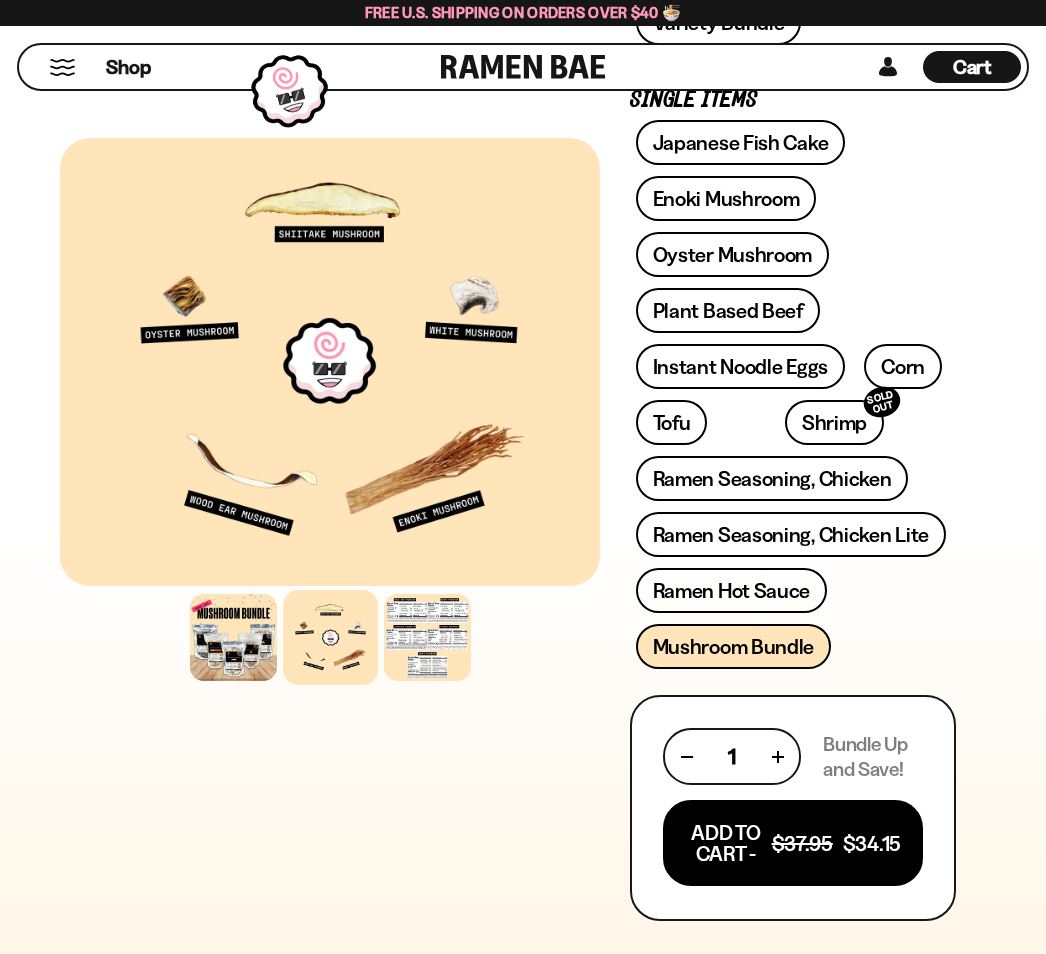 click at bounding box center (427, 637) 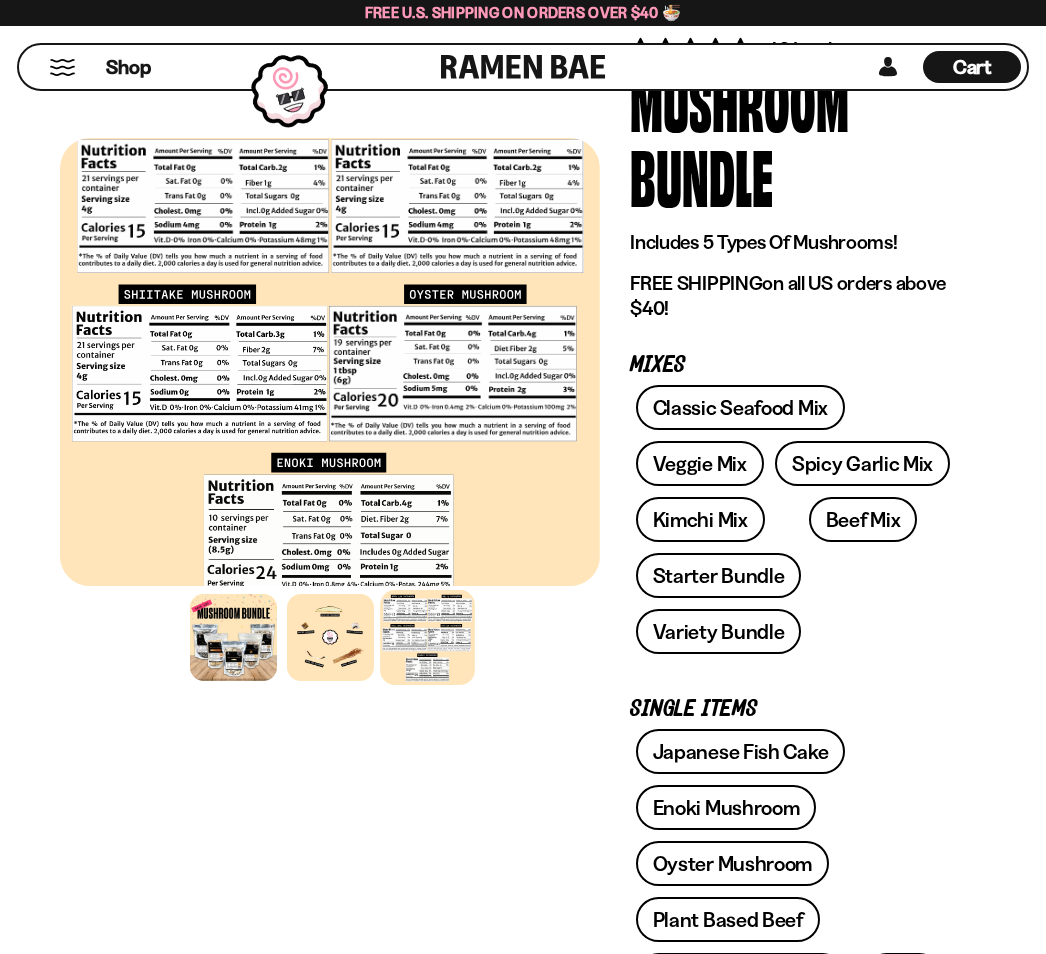 scroll, scrollTop: 0, scrollLeft: 0, axis: both 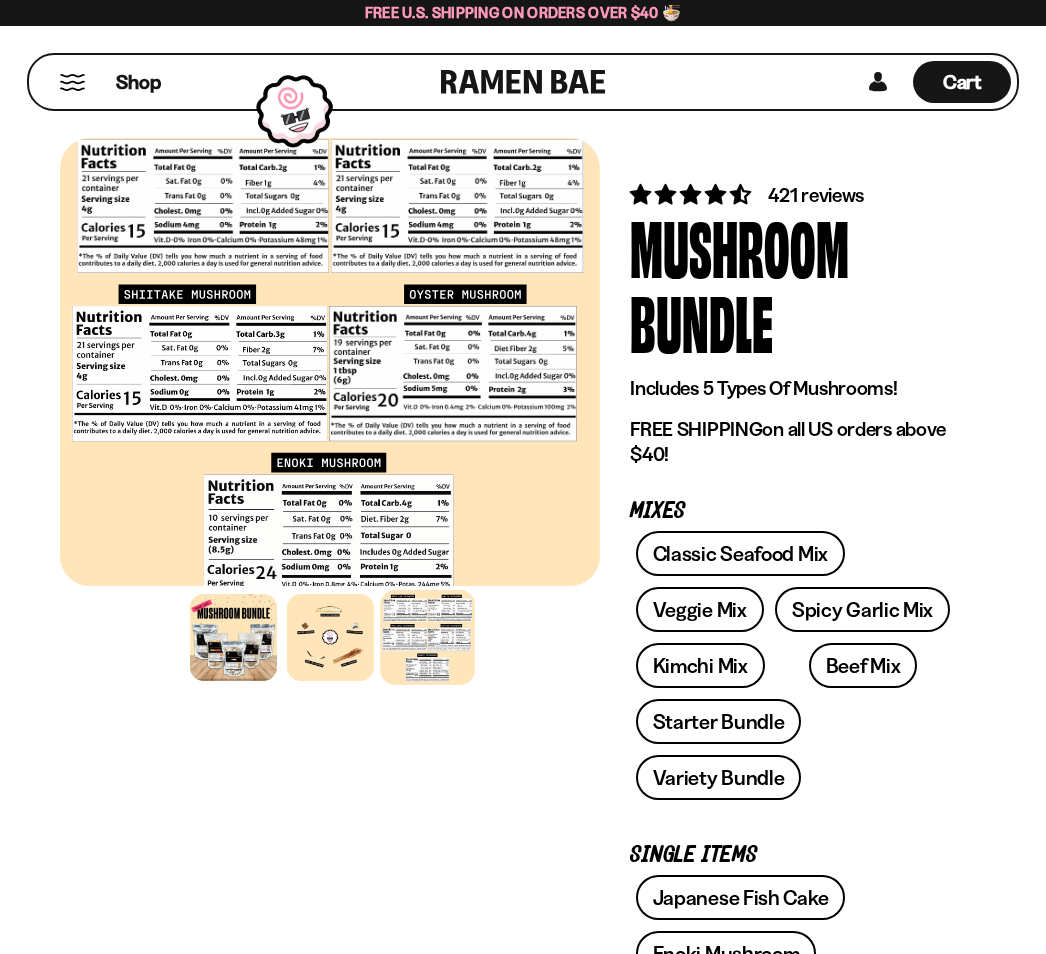 click at bounding box center [72, 82] 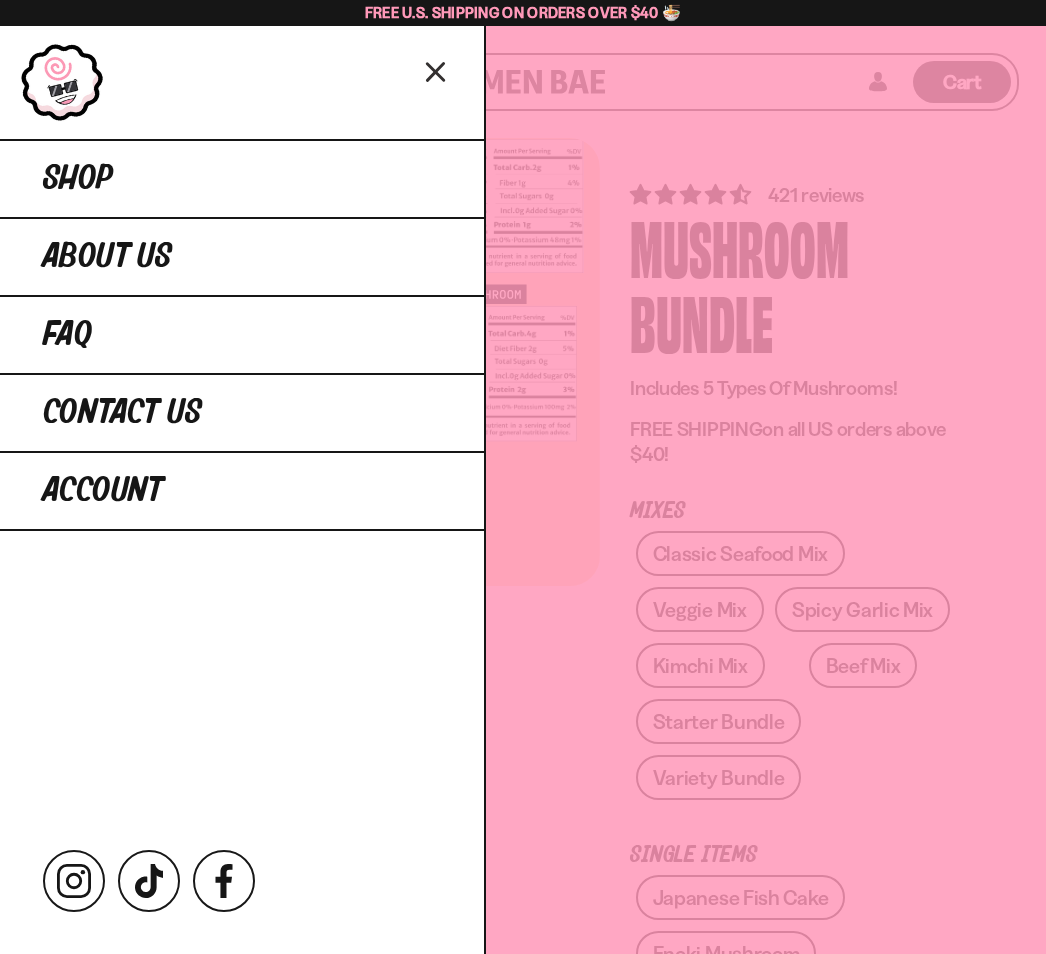 click on "Shop" at bounding box center [242, 178] 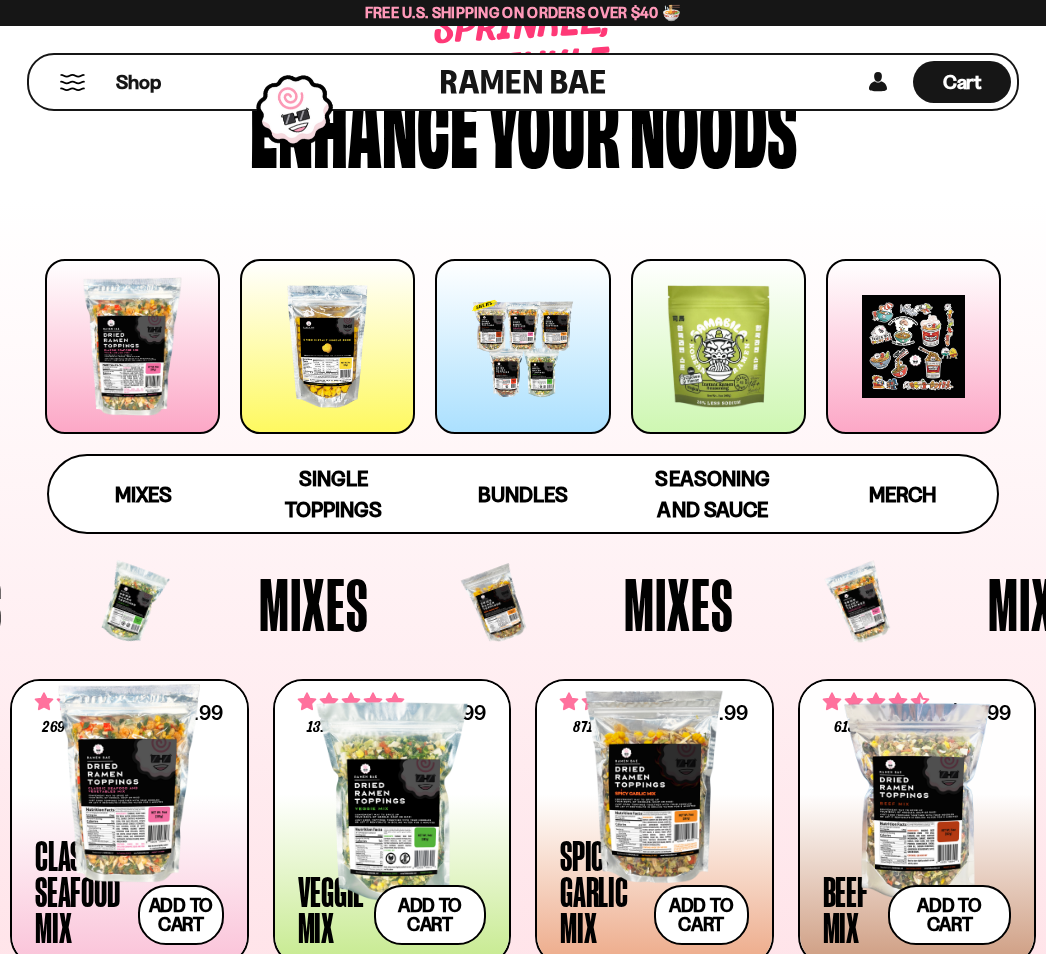 scroll, scrollTop: 114, scrollLeft: 0, axis: vertical 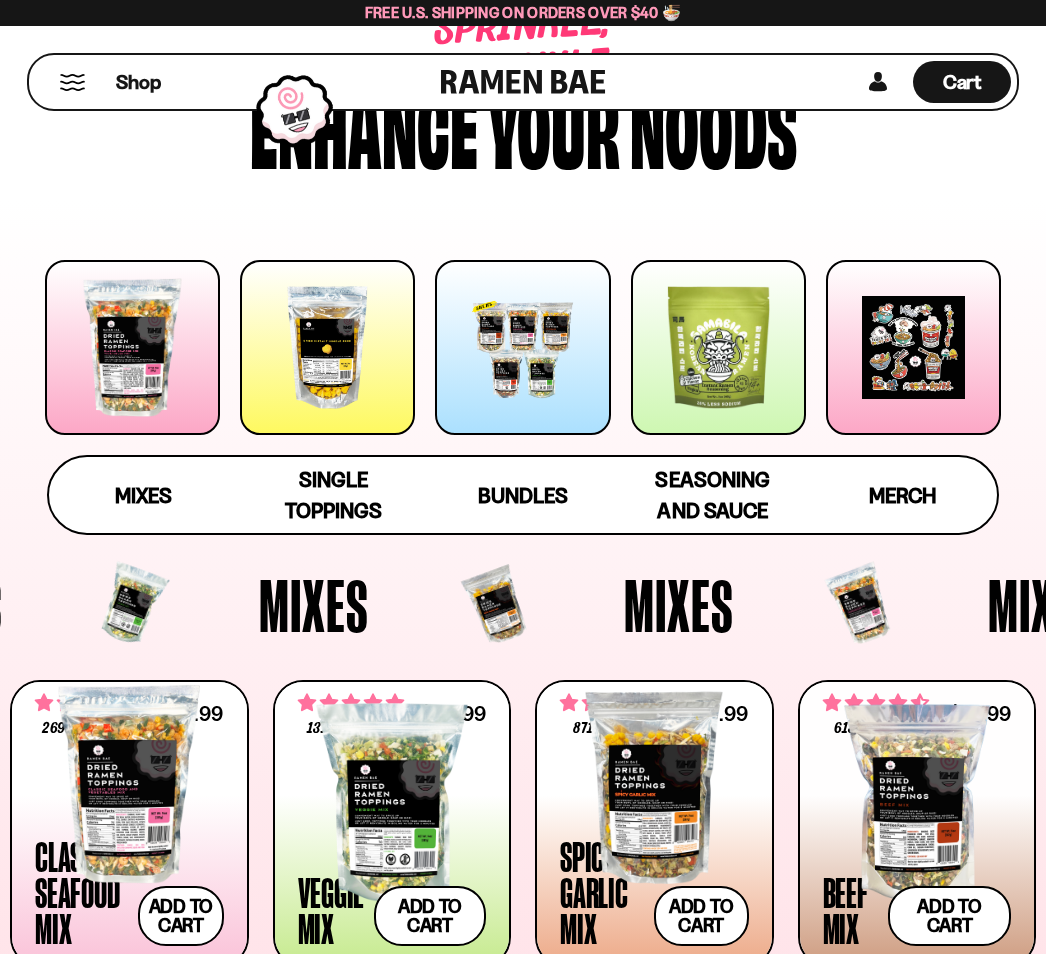 click on "Bundles" at bounding box center [523, 495] 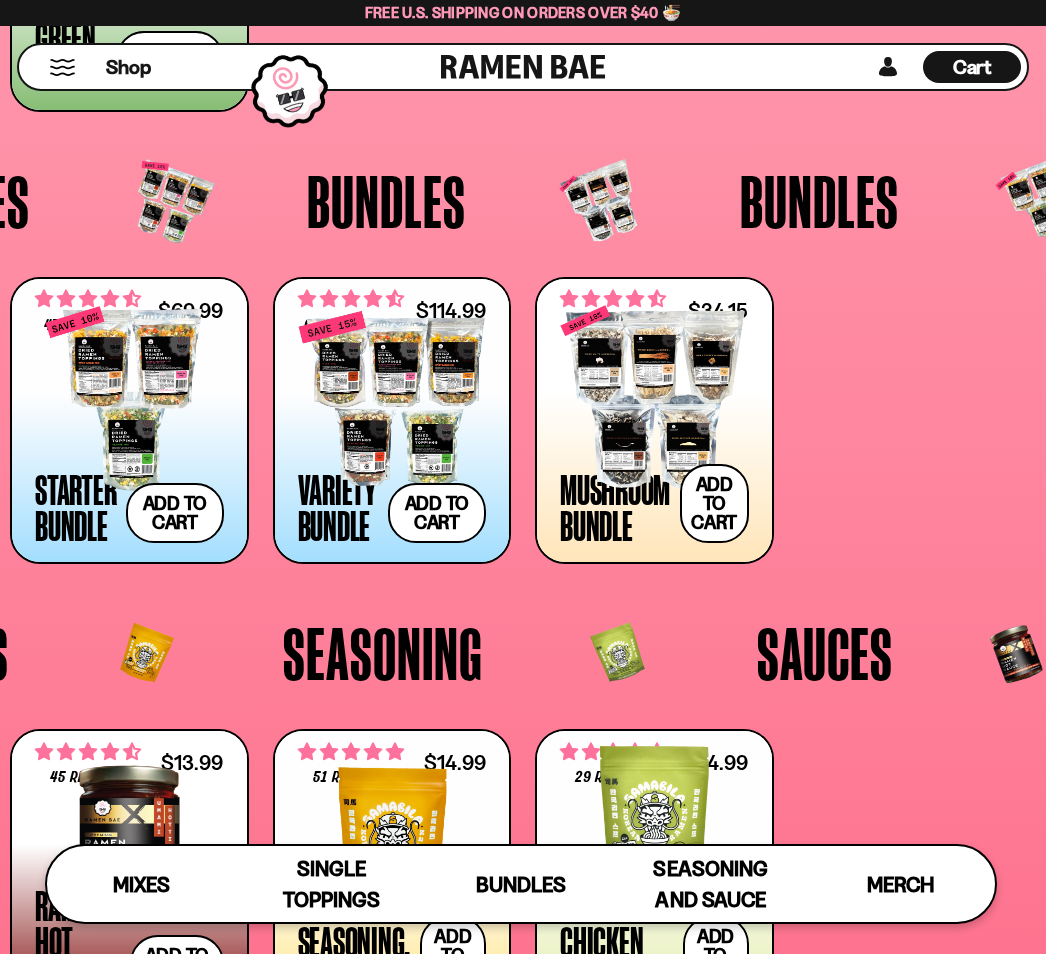 scroll, scrollTop: 3261, scrollLeft: 0, axis: vertical 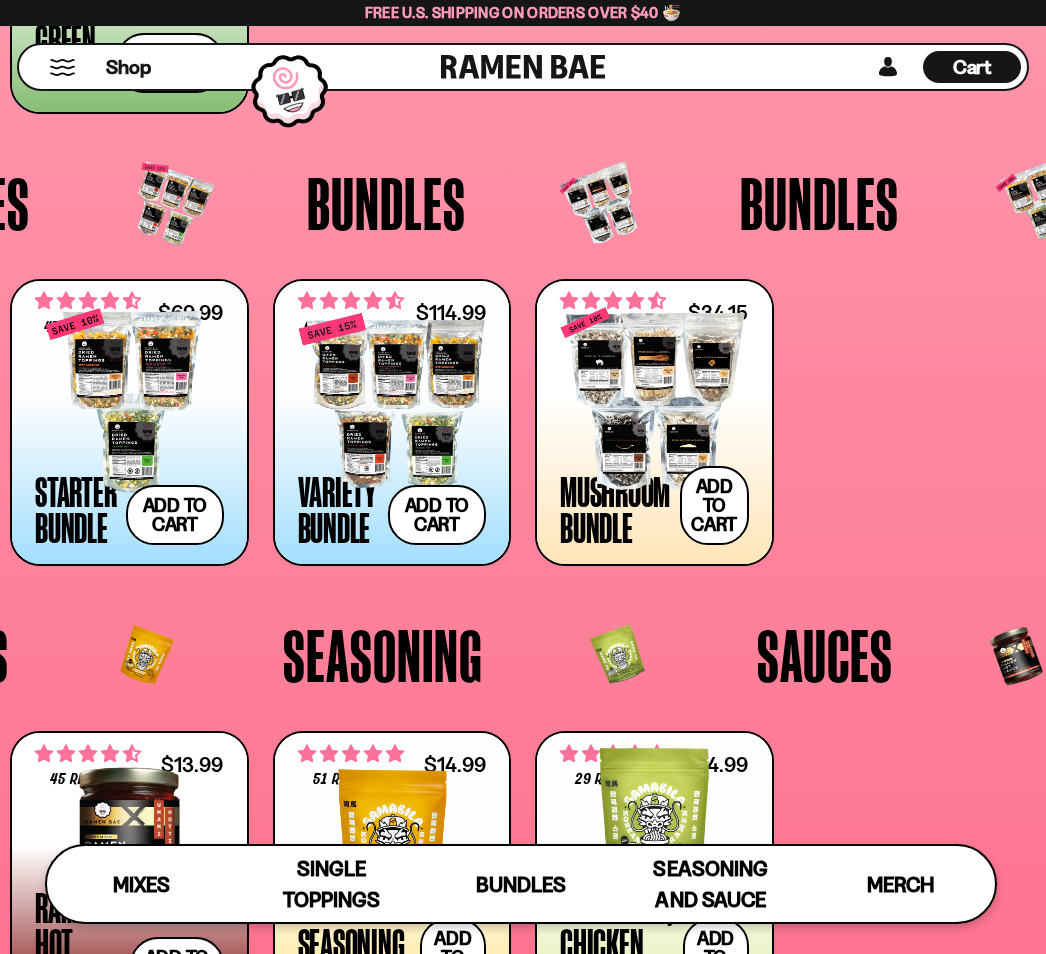 click at bounding box center [129, 401] 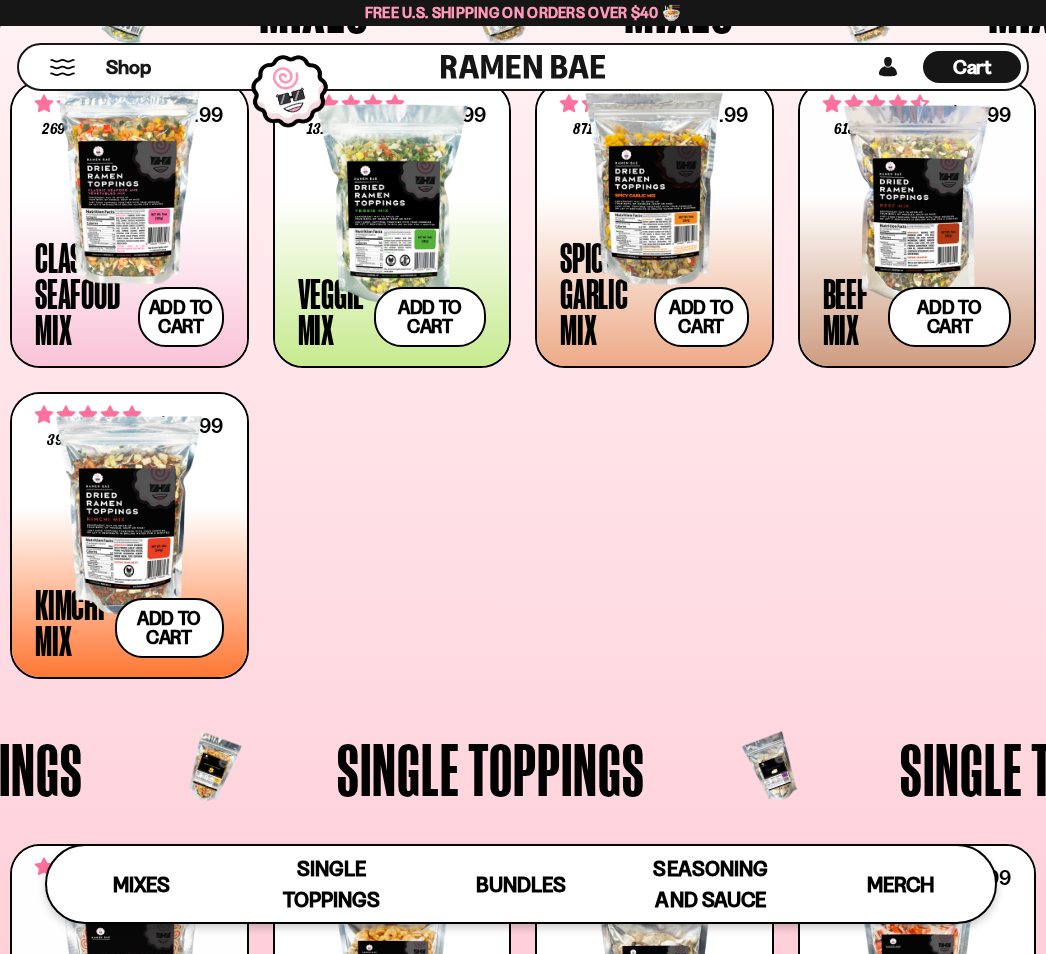 scroll, scrollTop: 686, scrollLeft: 0, axis: vertical 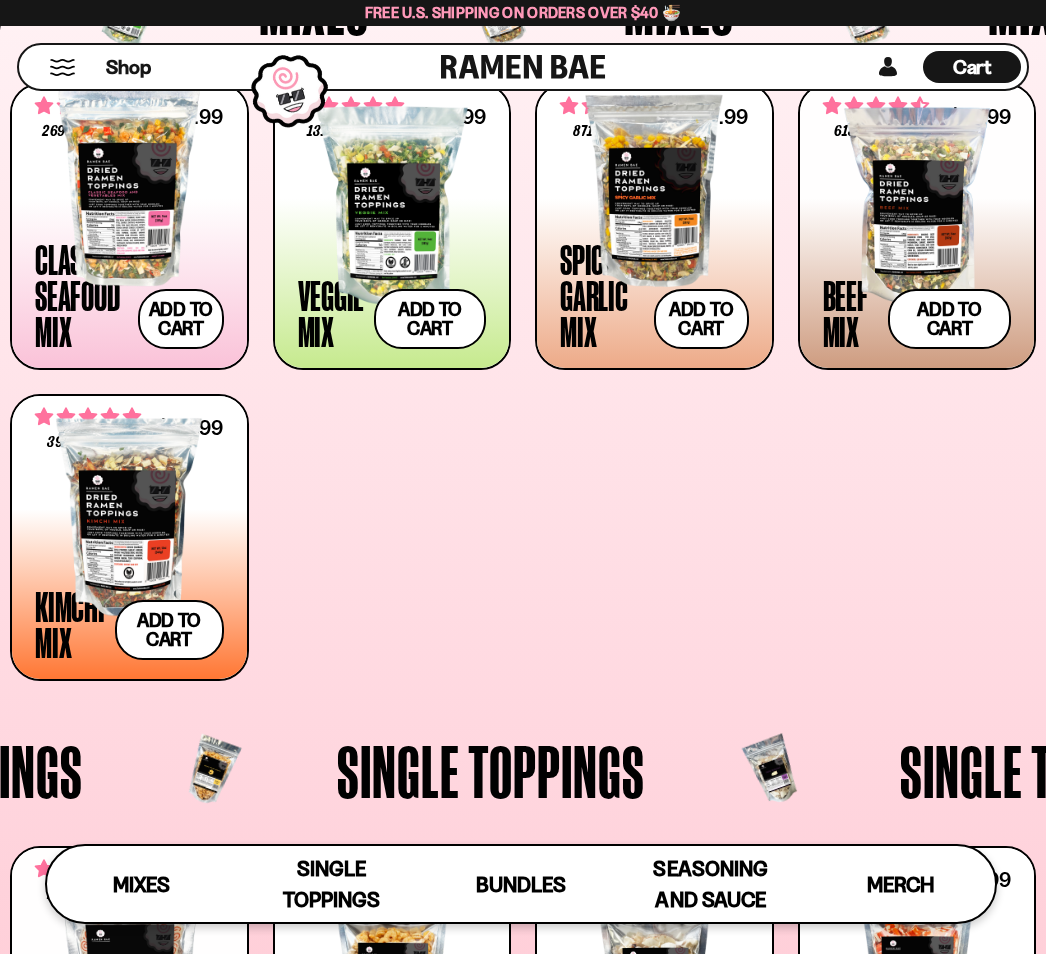 click at bounding box center (654, 187) 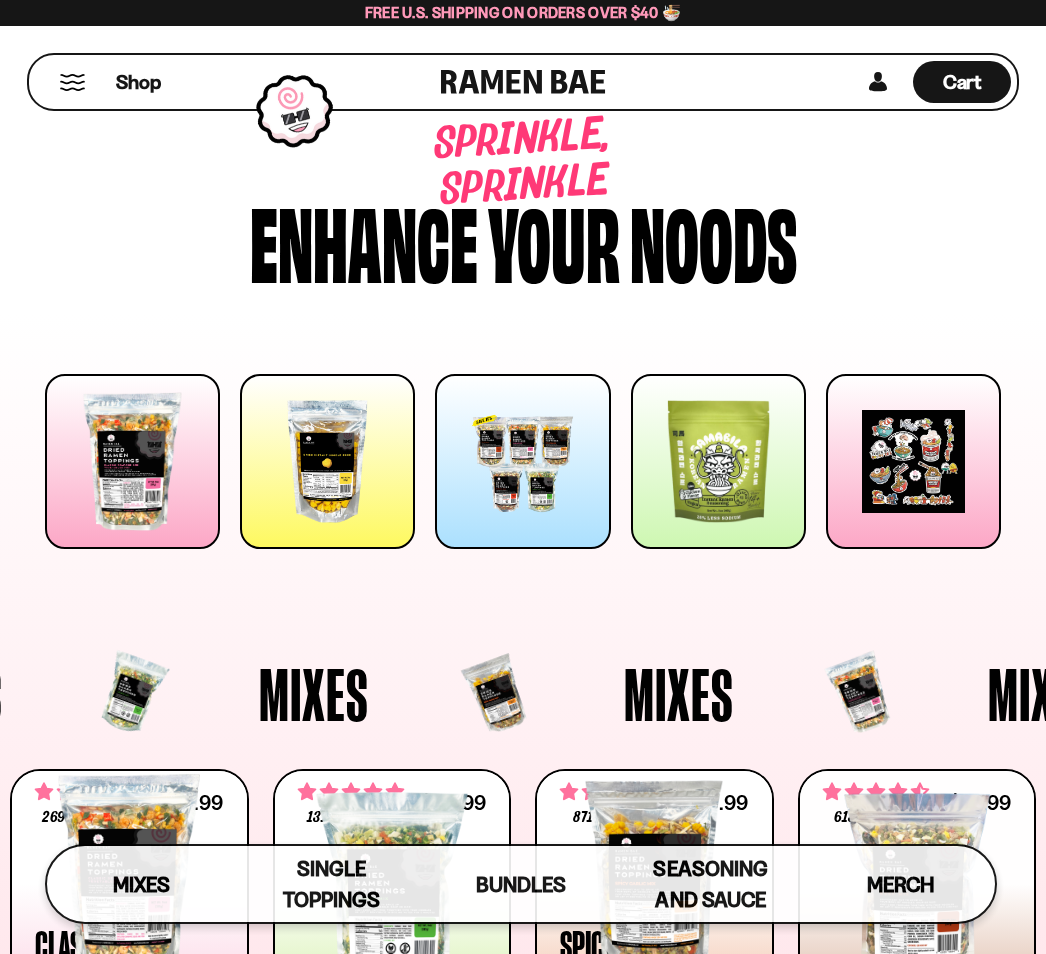 scroll, scrollTop: 686, scrollLeft: 0, axis: vertical 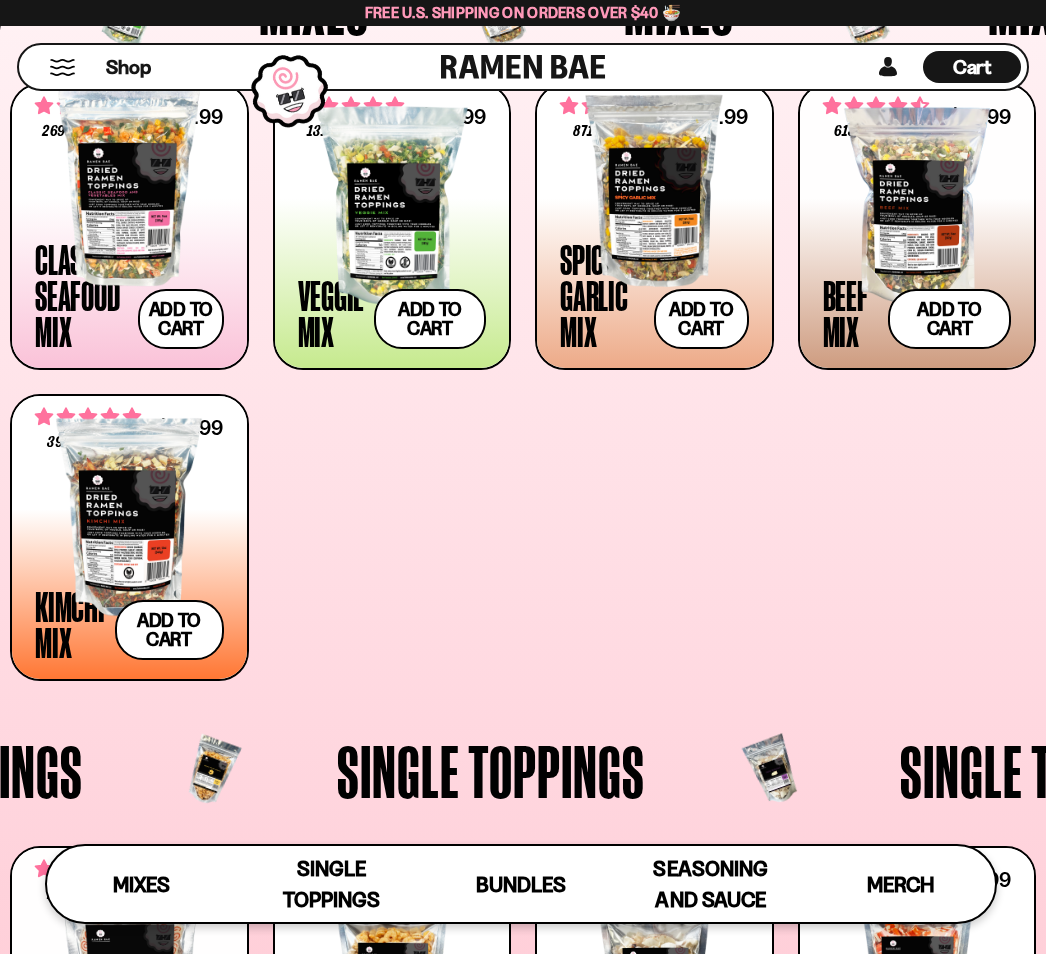 click at bounding box center (129, 187) 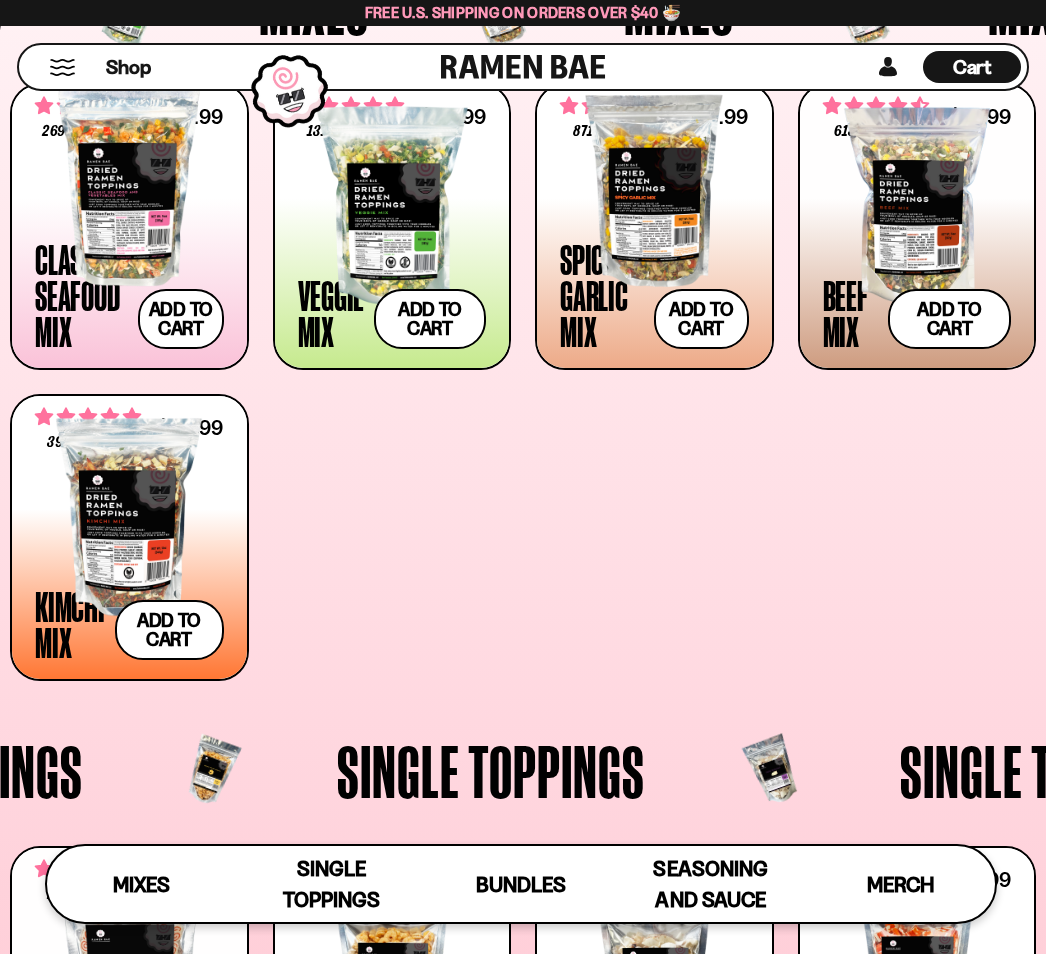 click at bounding box center [917, 206] 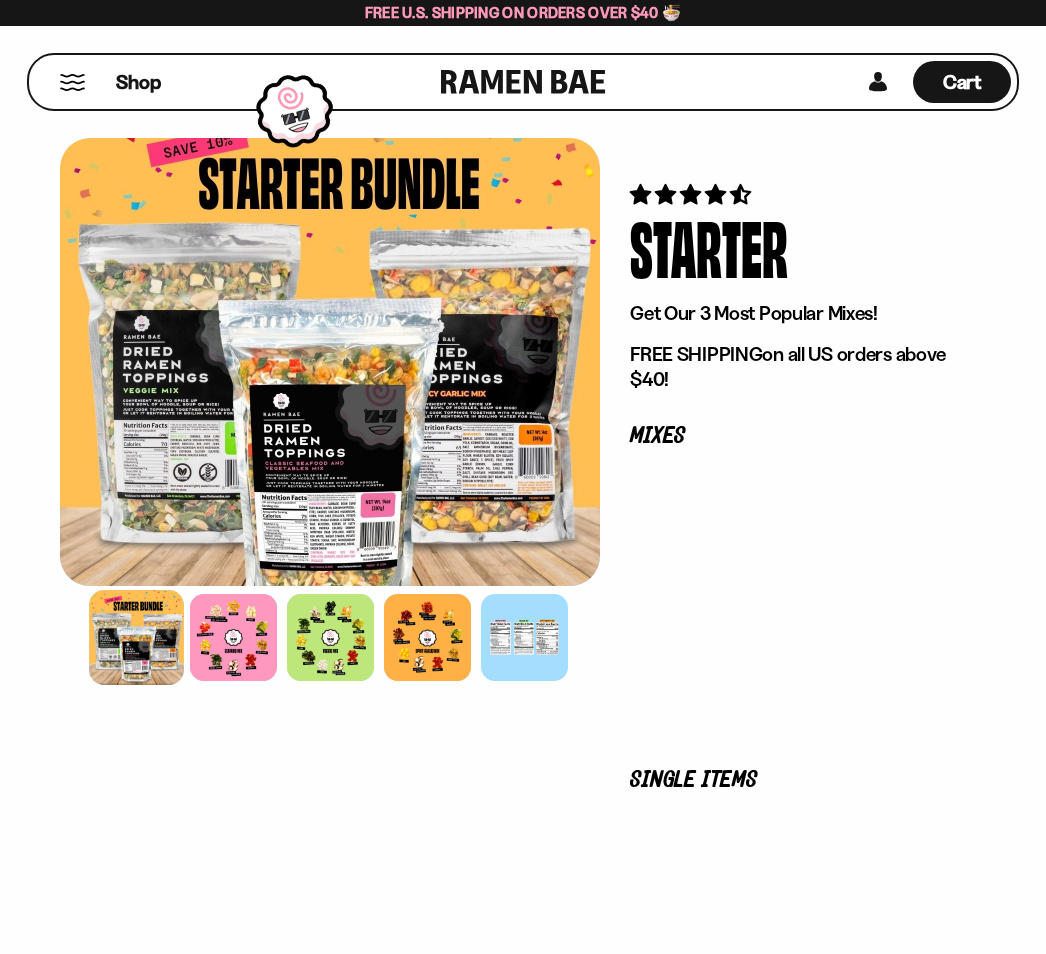 scroll, scrollTop: 0, scrollLeft: 0, axis: both 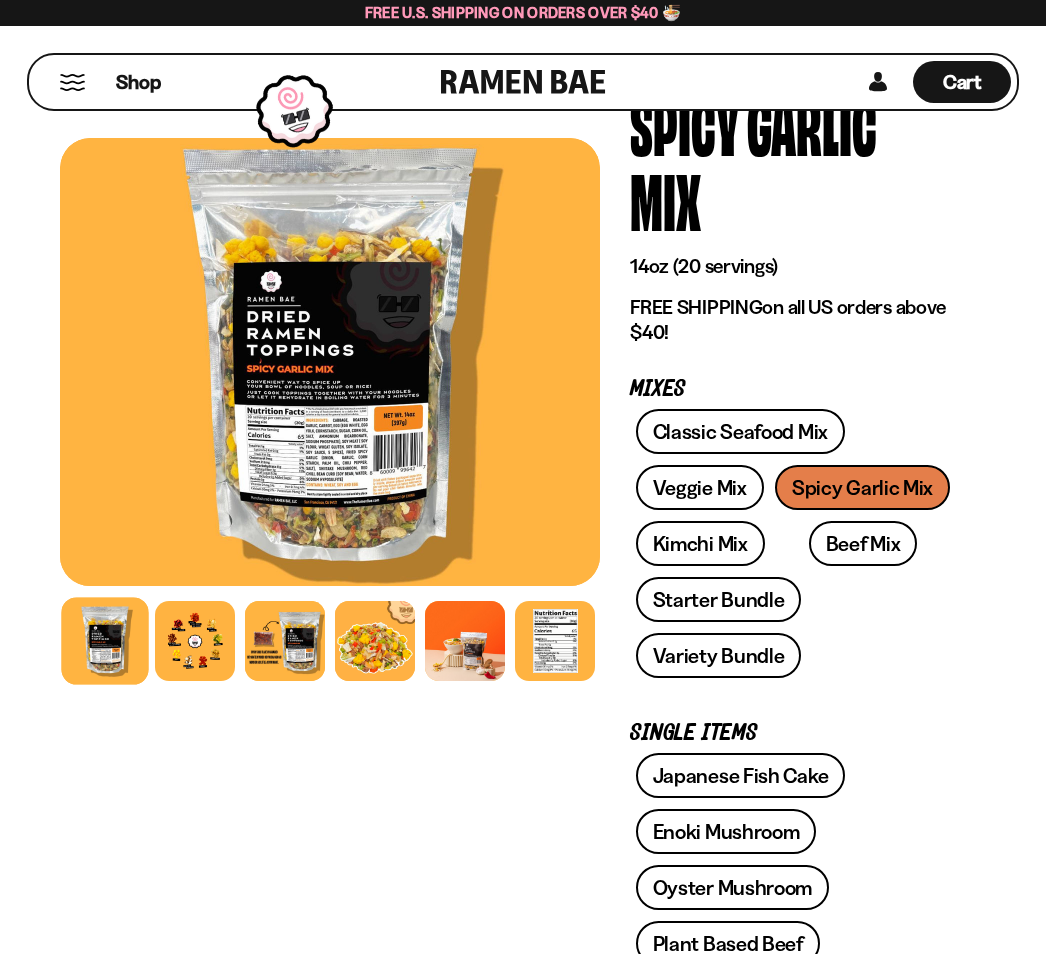 click at bounding box center [330, 362] 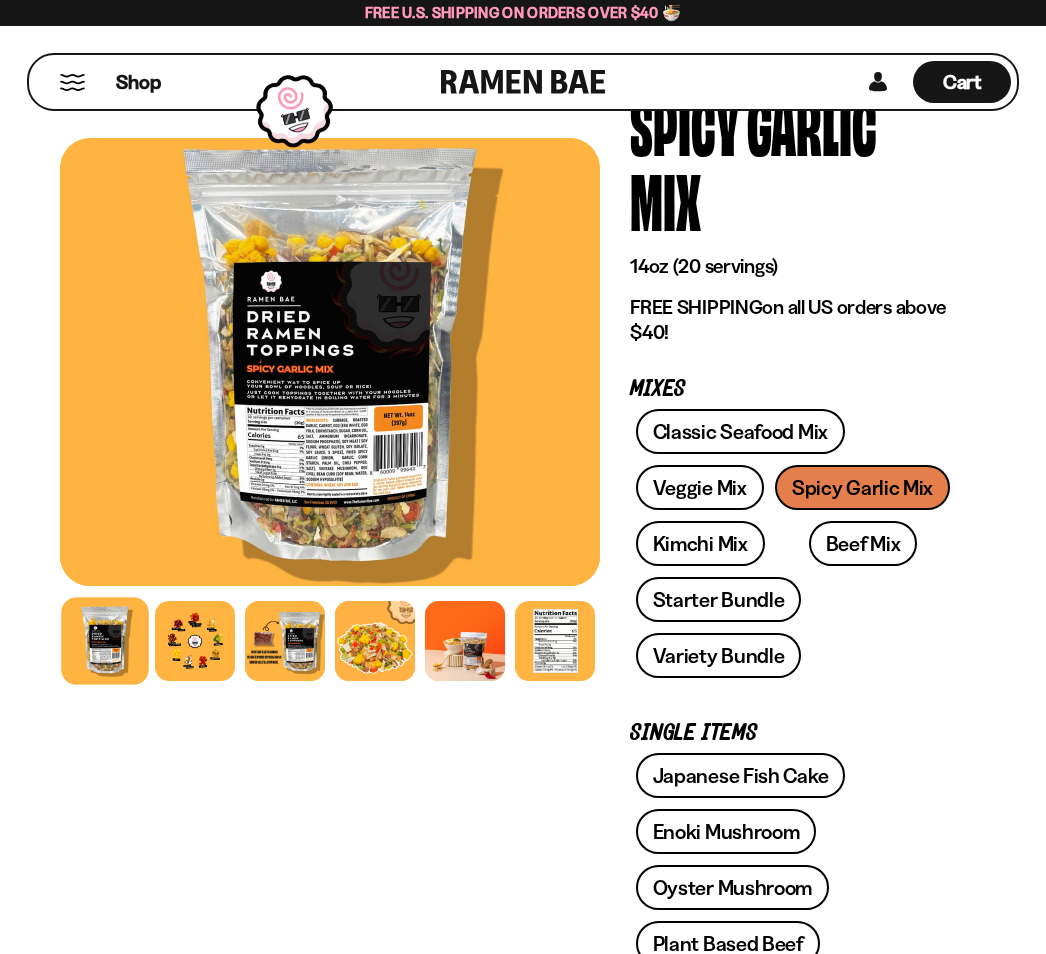 click at bounding box center [104, 640] 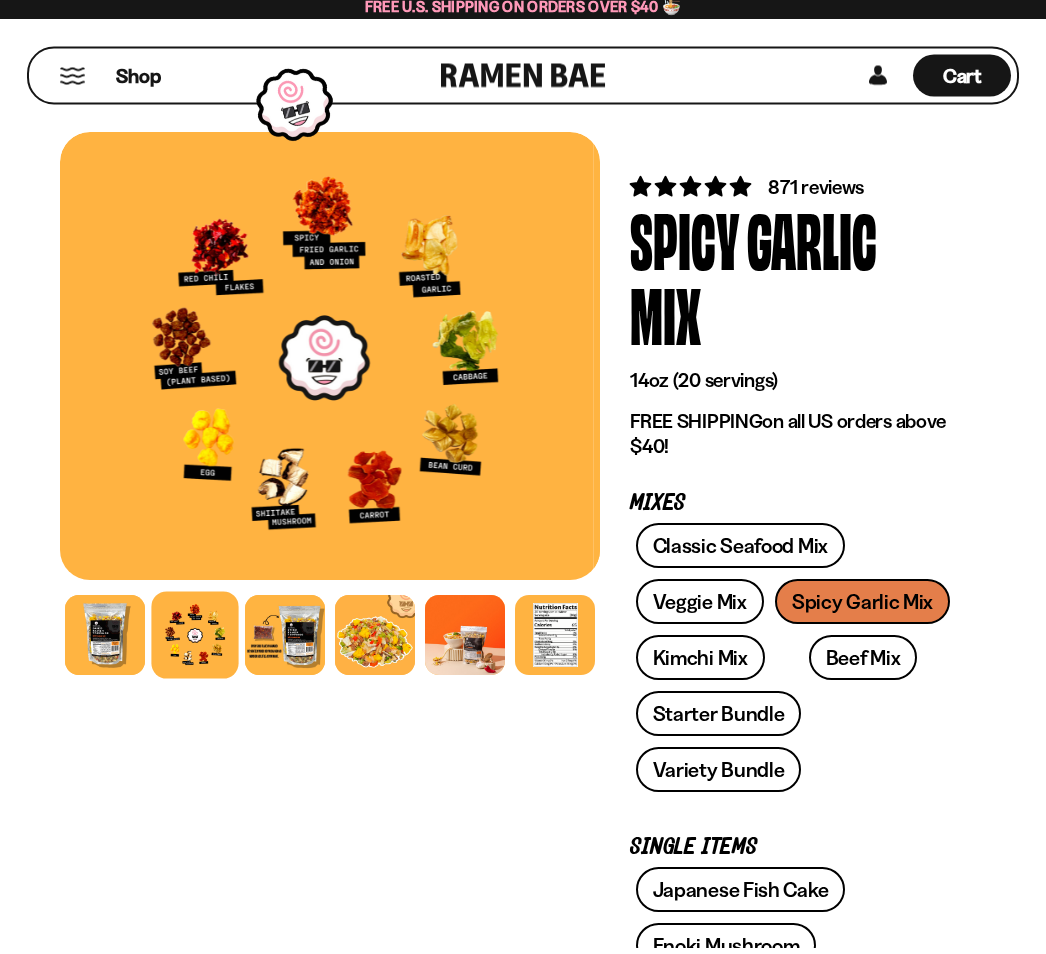 scroll, scrollTop: 0, scrollLeft: 0, axis: both 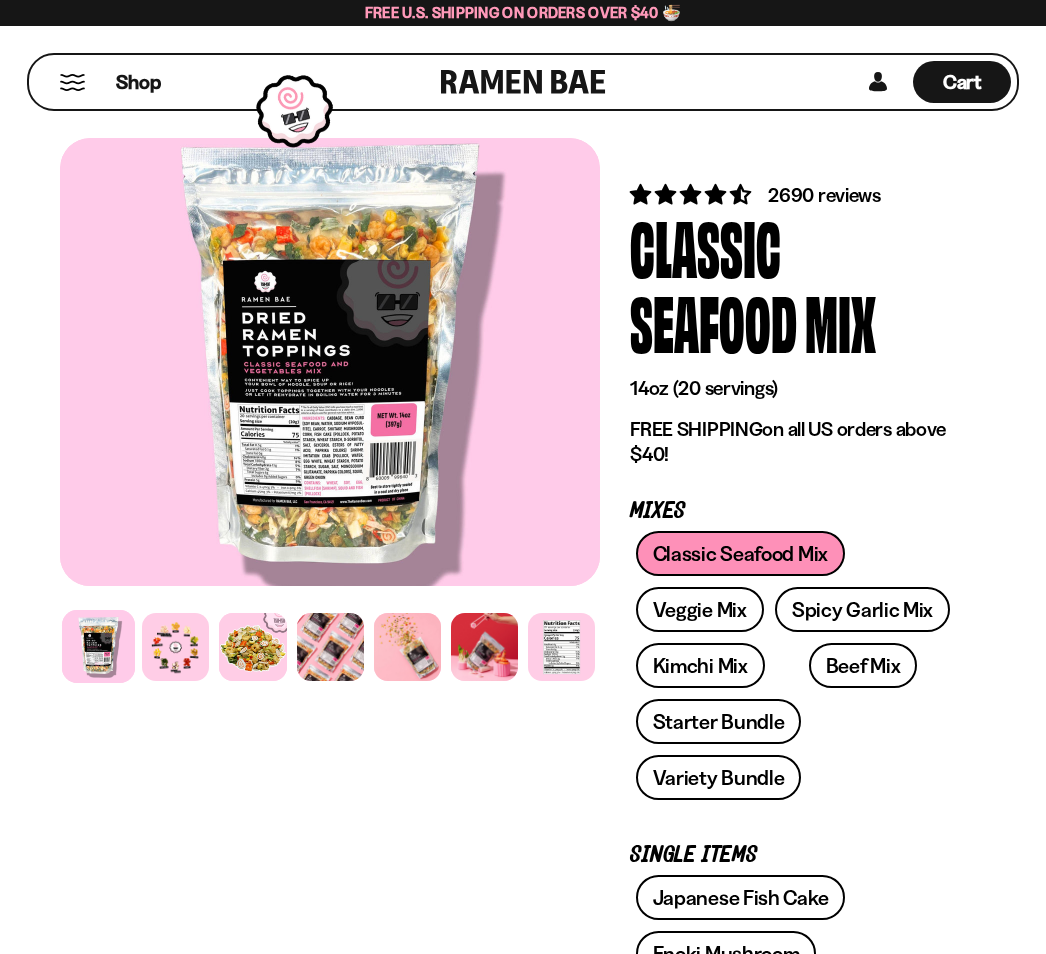 click at bounding box center [175, 646] 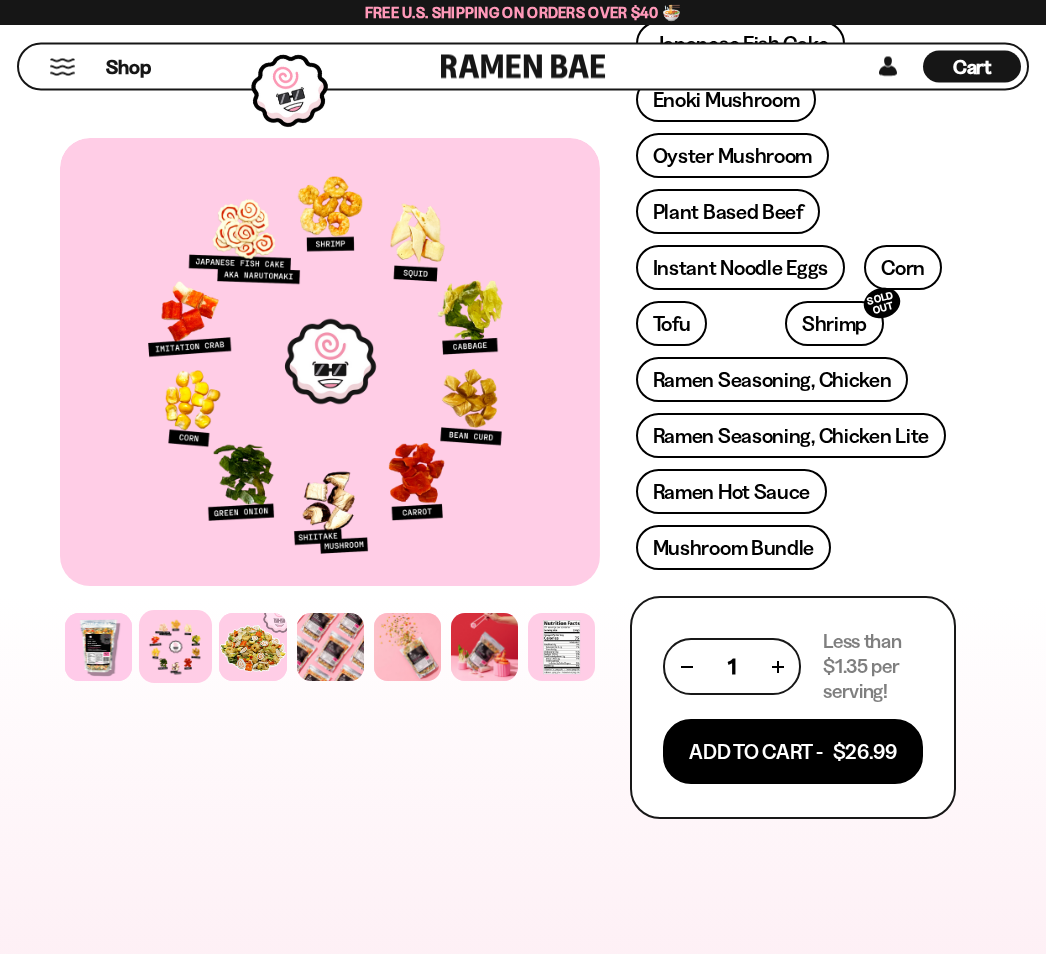 scroll, scrollTop: 855, scrollLeft: 0, axis: vertical 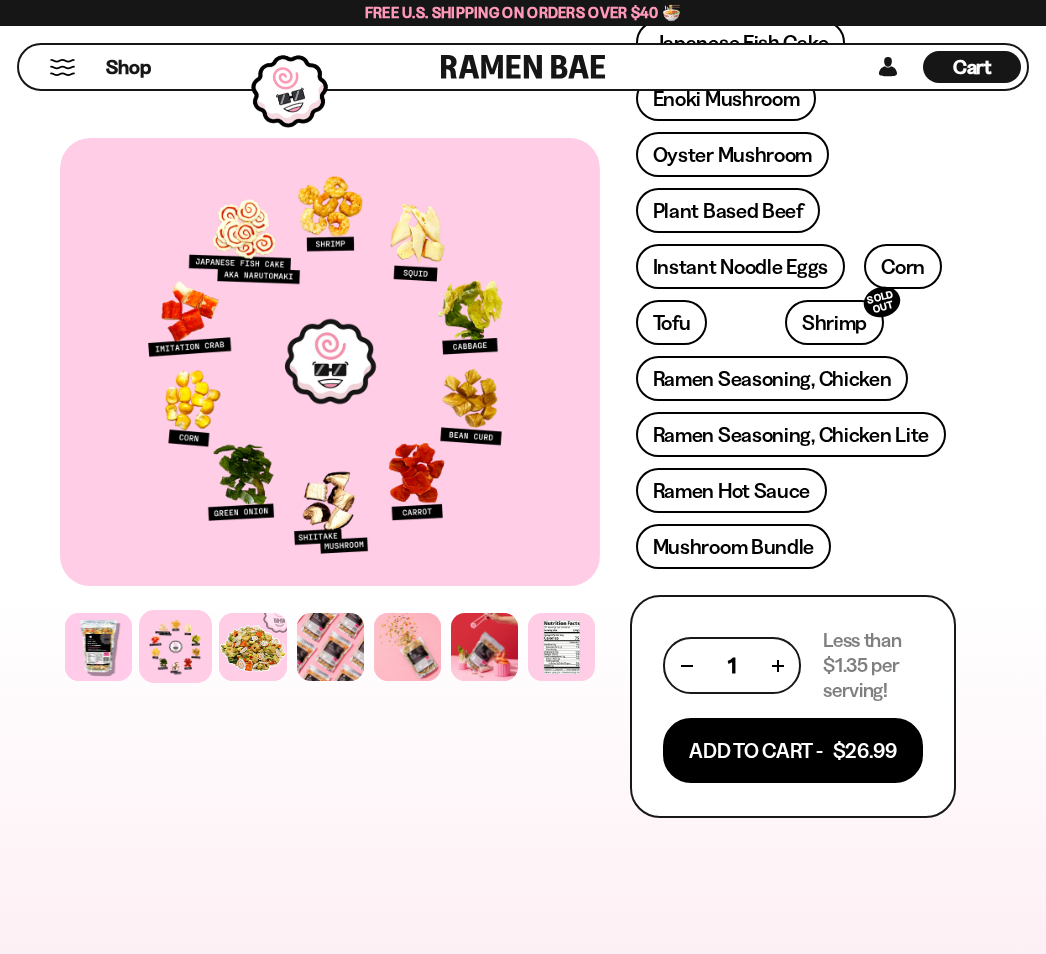 click at bounding box center [62, 67] 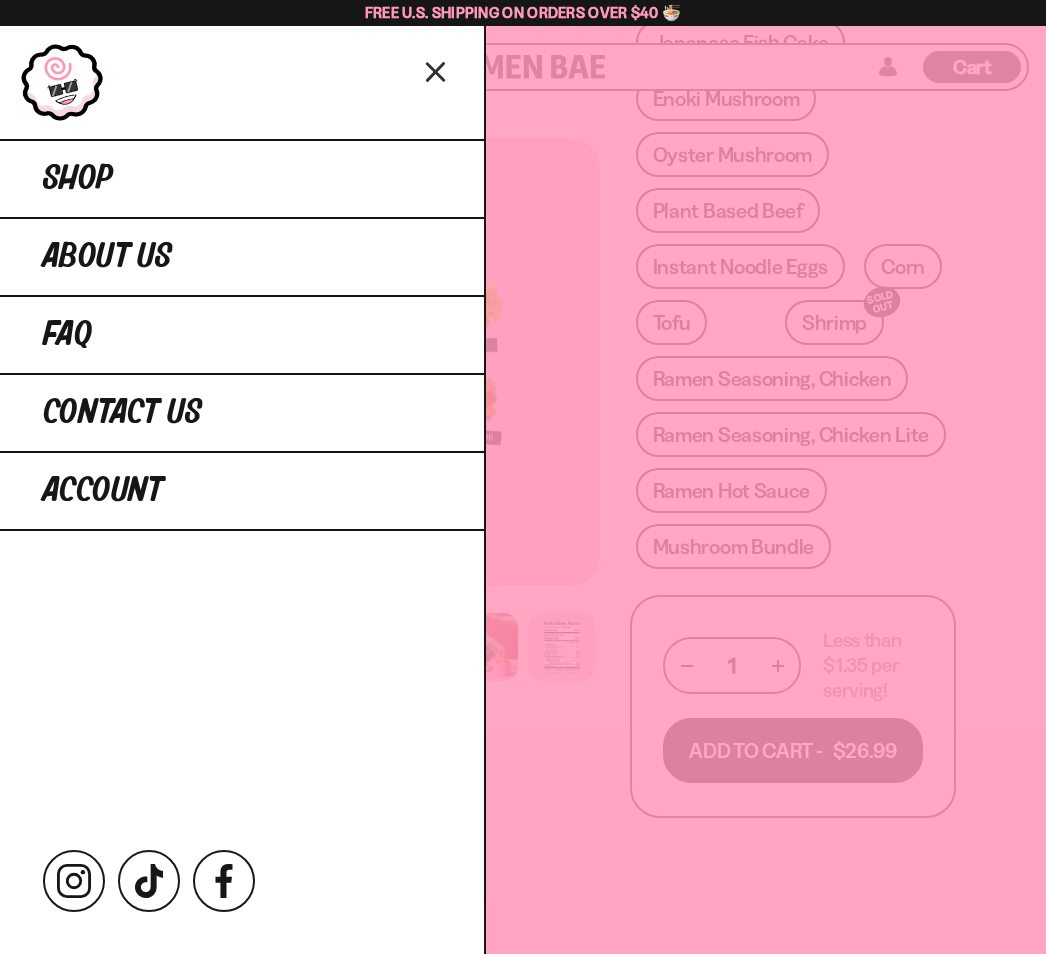 click 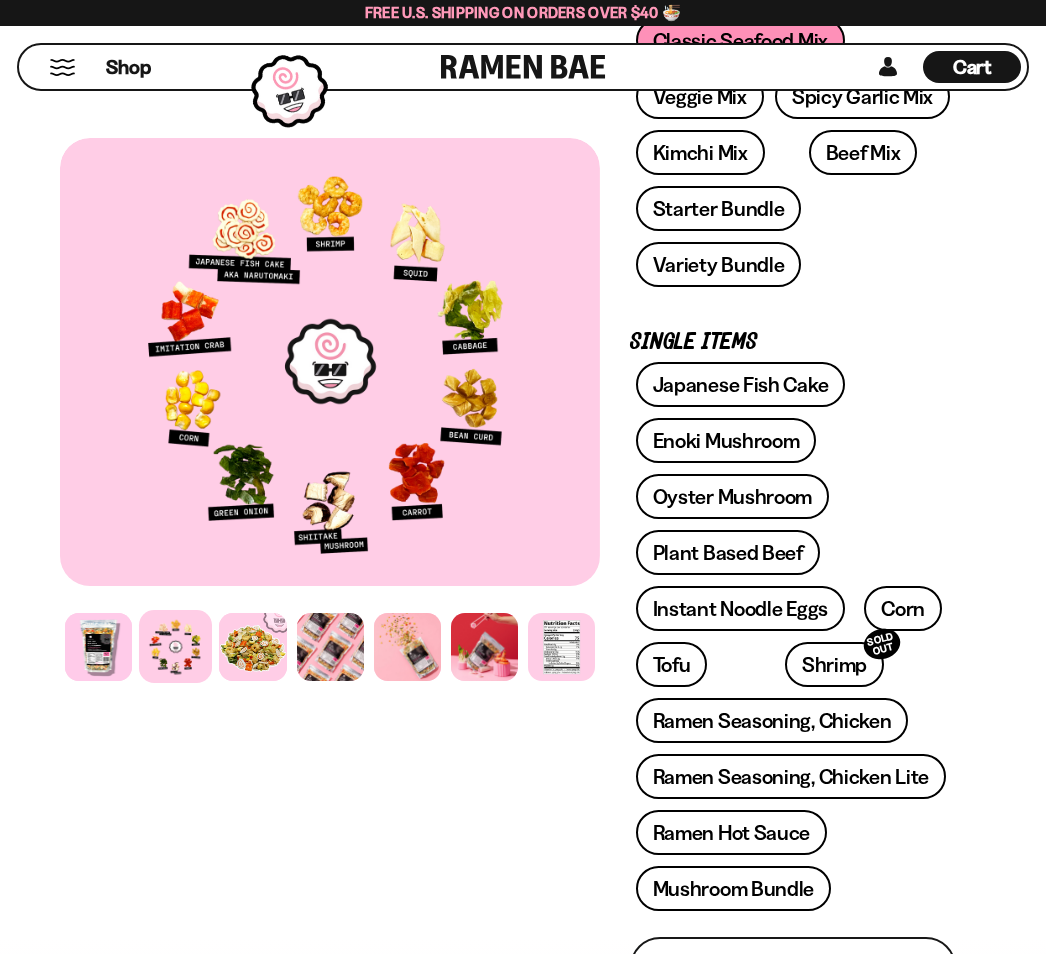 scroll, scrollTop: 505, scrollLeft: 0, axis: vertical 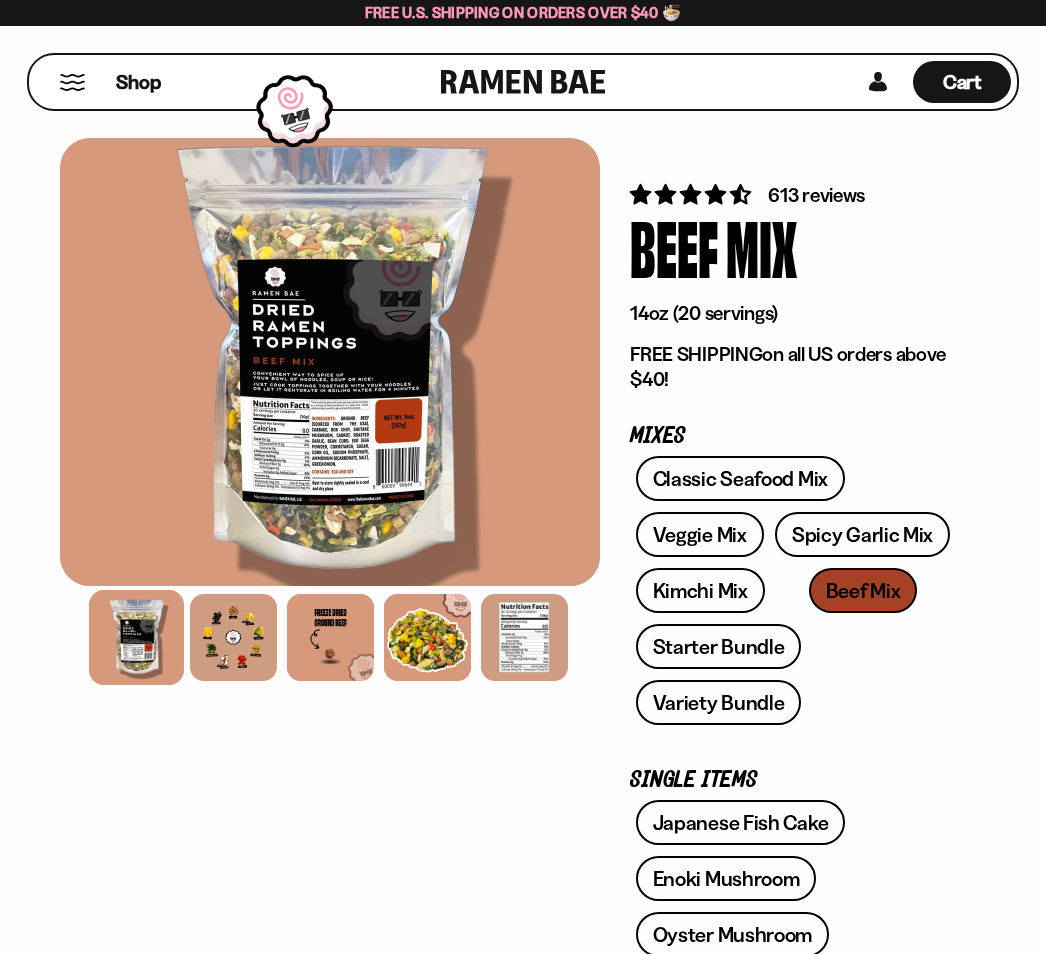 click at bounding box center (233, 637) 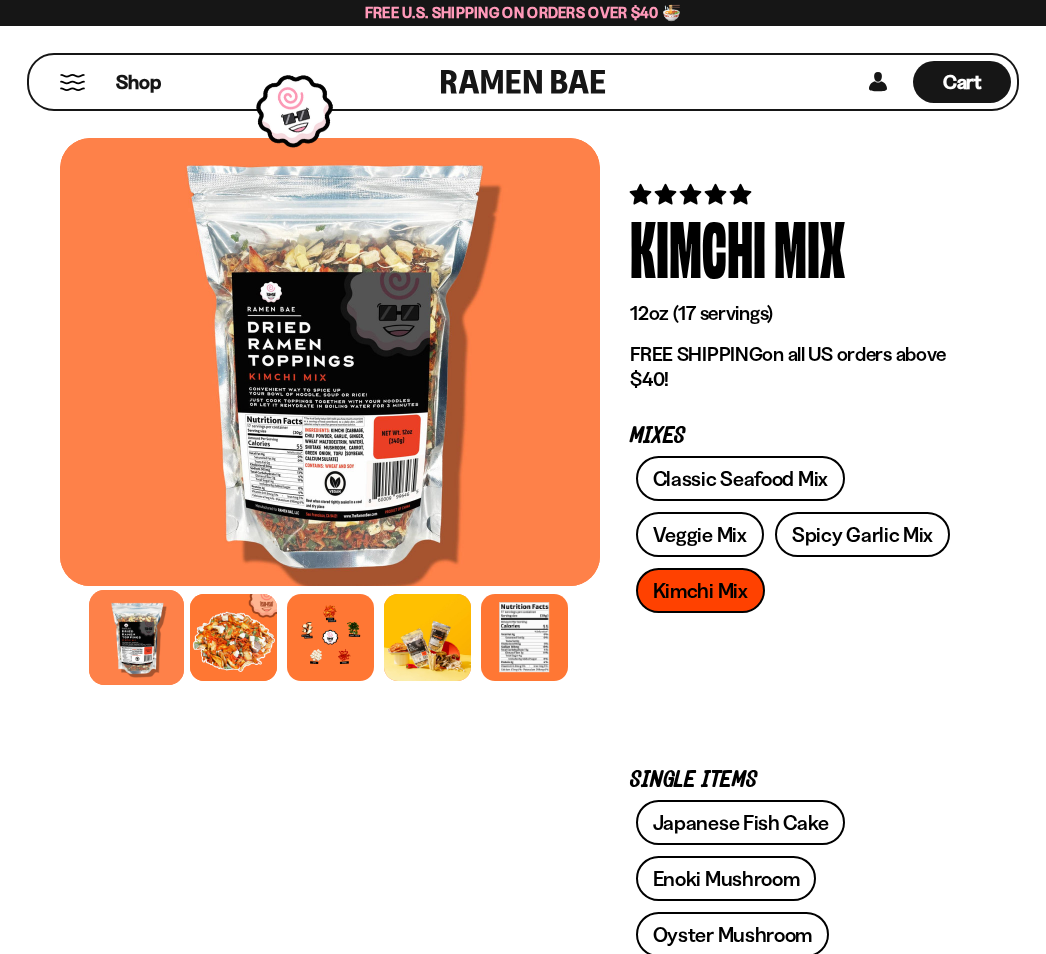 scroll, scrollTop: 0, scrollLeft: 0, axis: both 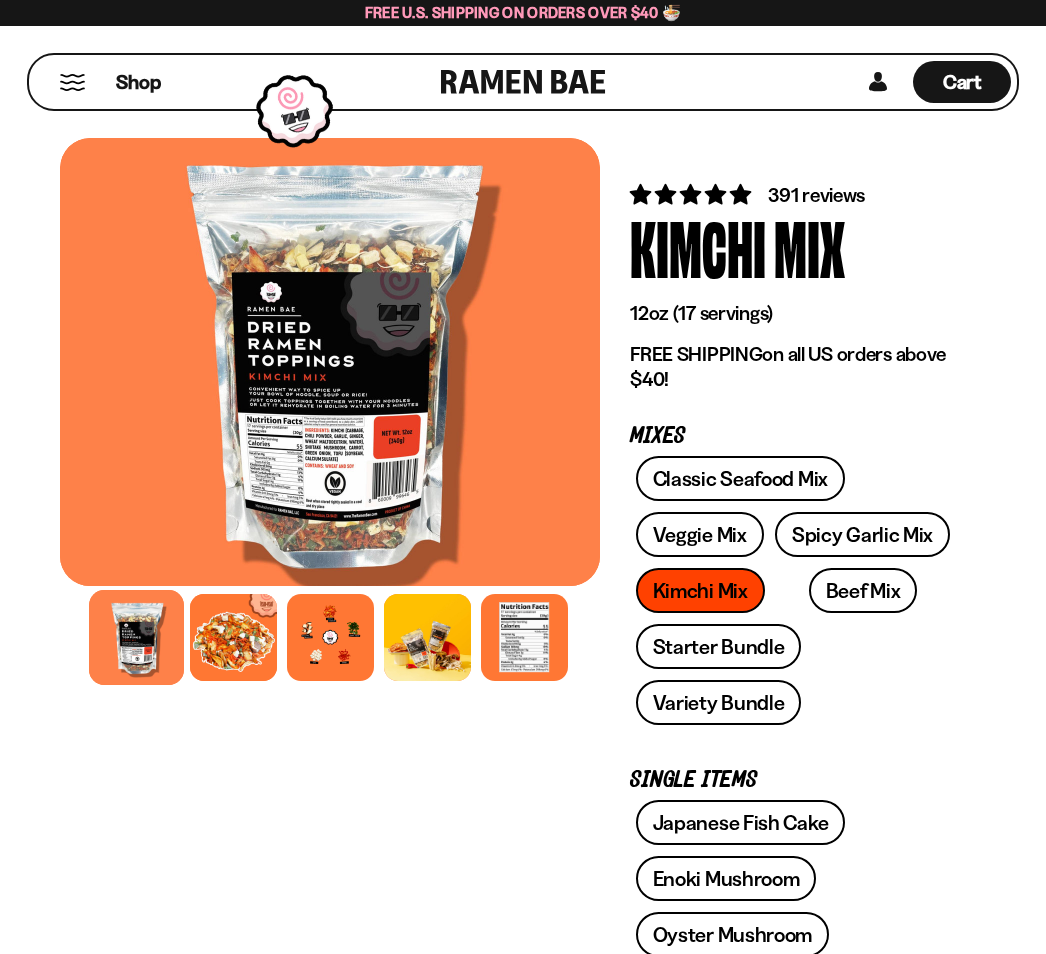 click at bounding box center (330, 637) 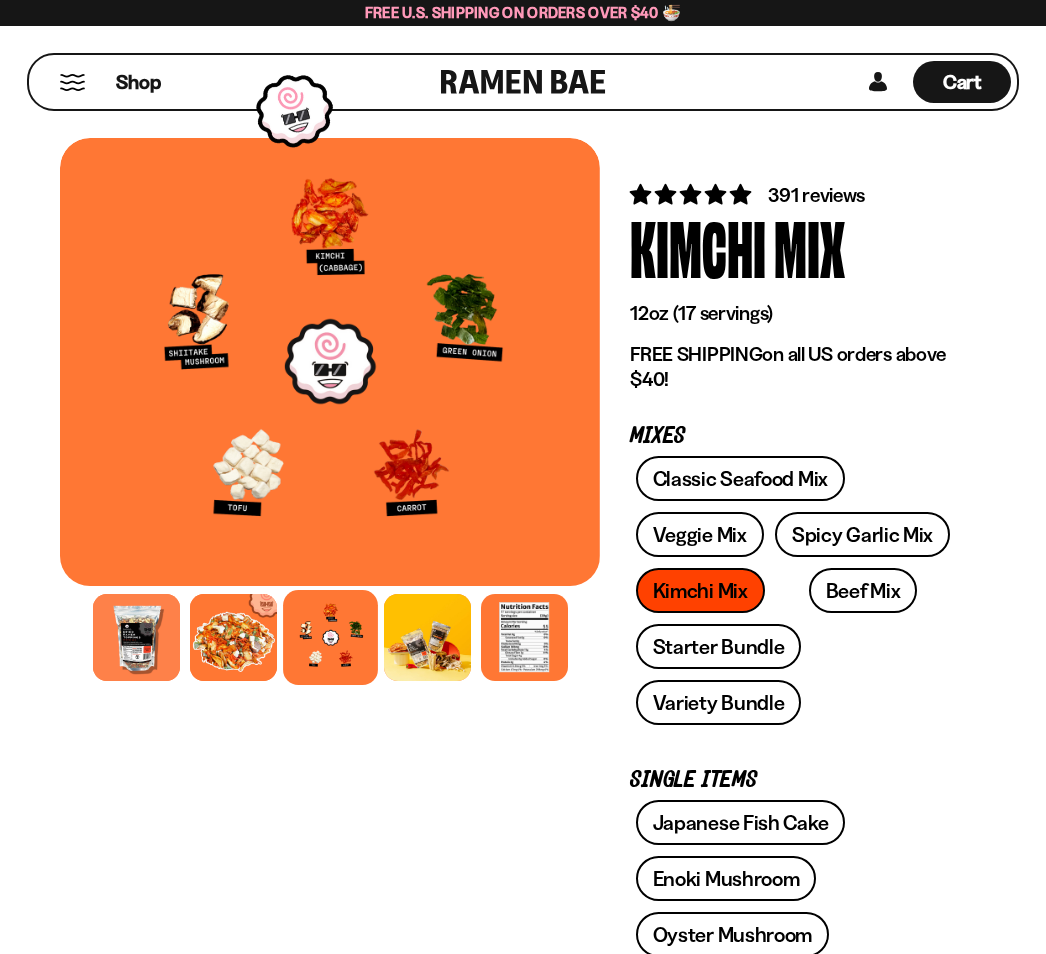click on "Variety Bundle" at bounding box center (719, 702) 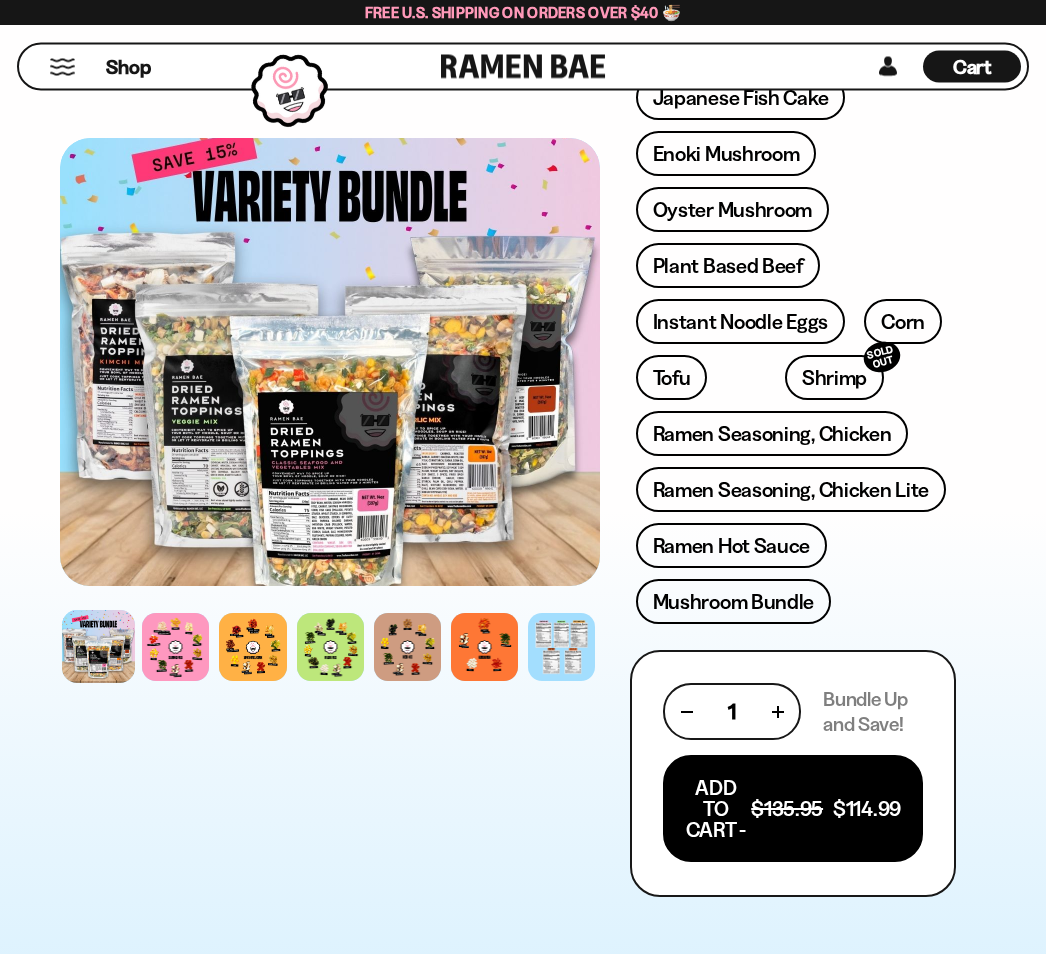 scroll, scrollTop: 725, scrollLeft: 0, axis: vertical 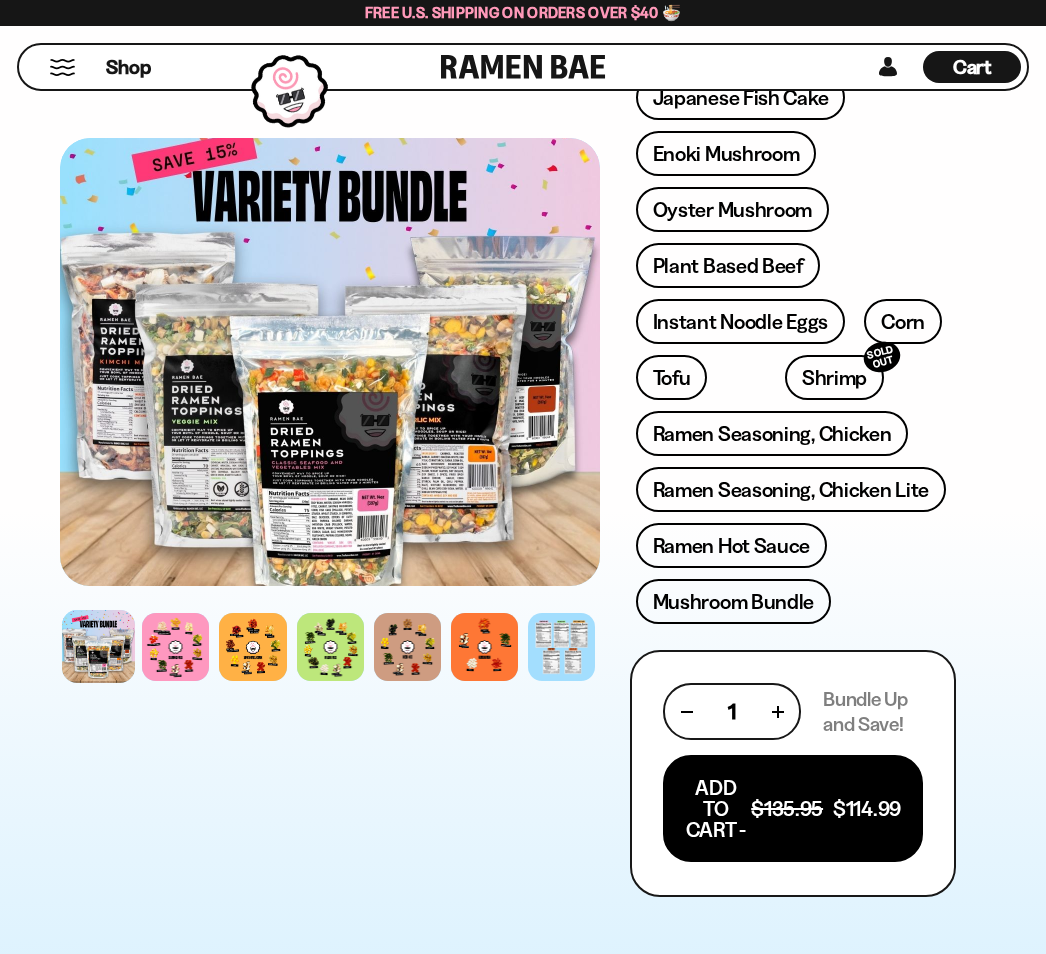 click at bounding box center (175, 646) 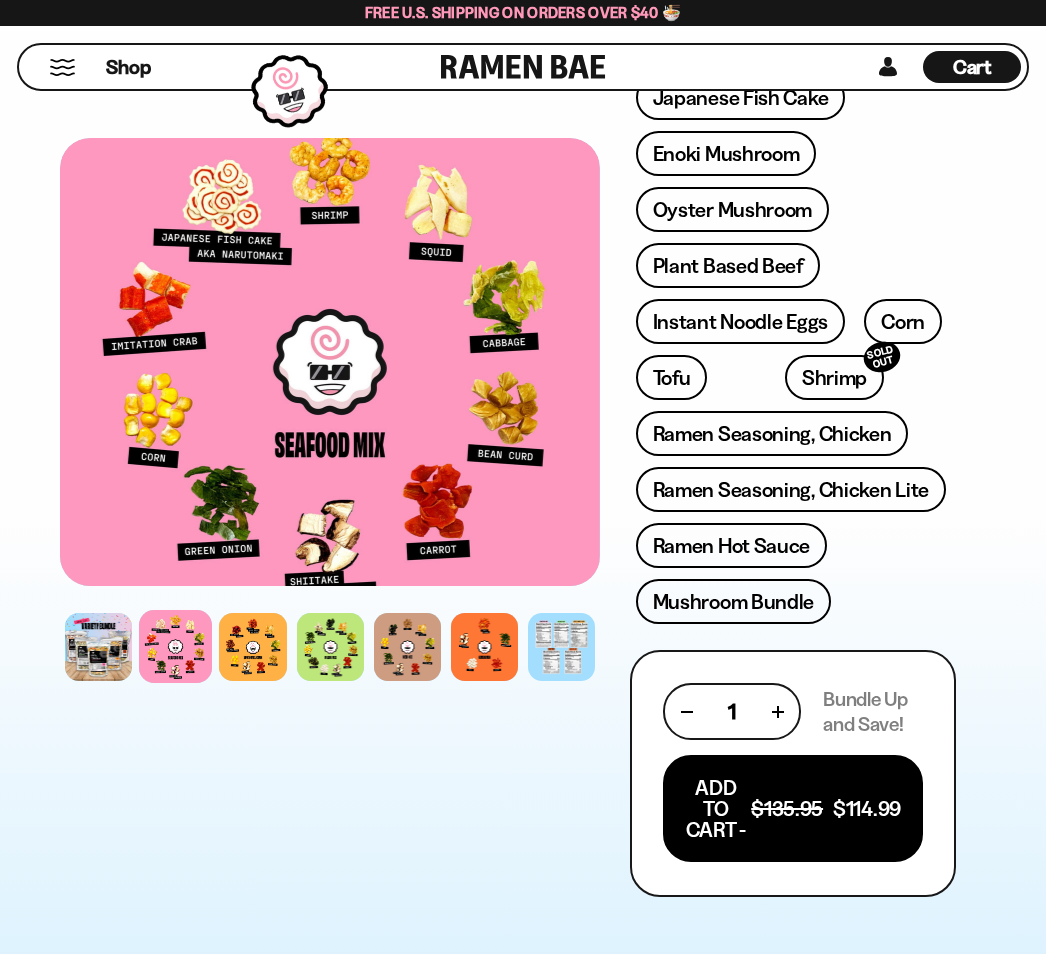 click at bounding box center [252, 646] 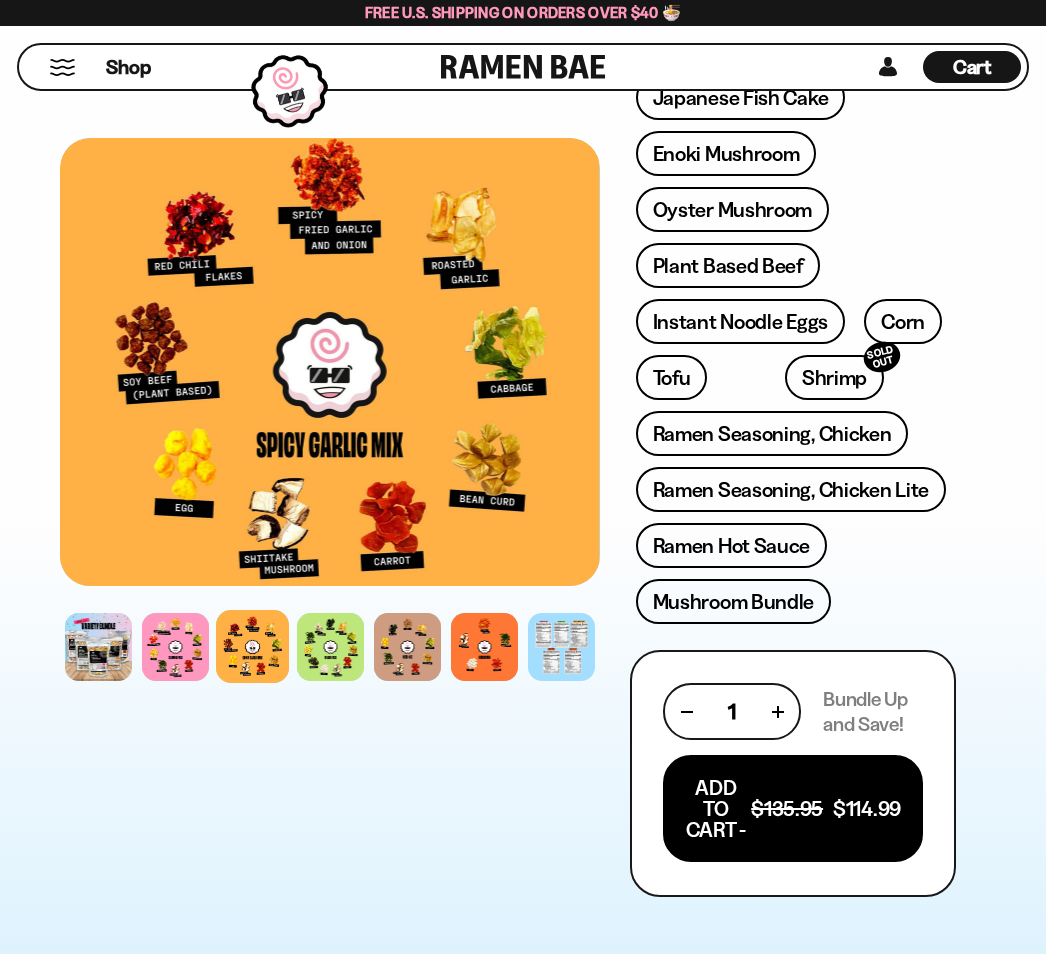 click at bounding box center [330, 646] 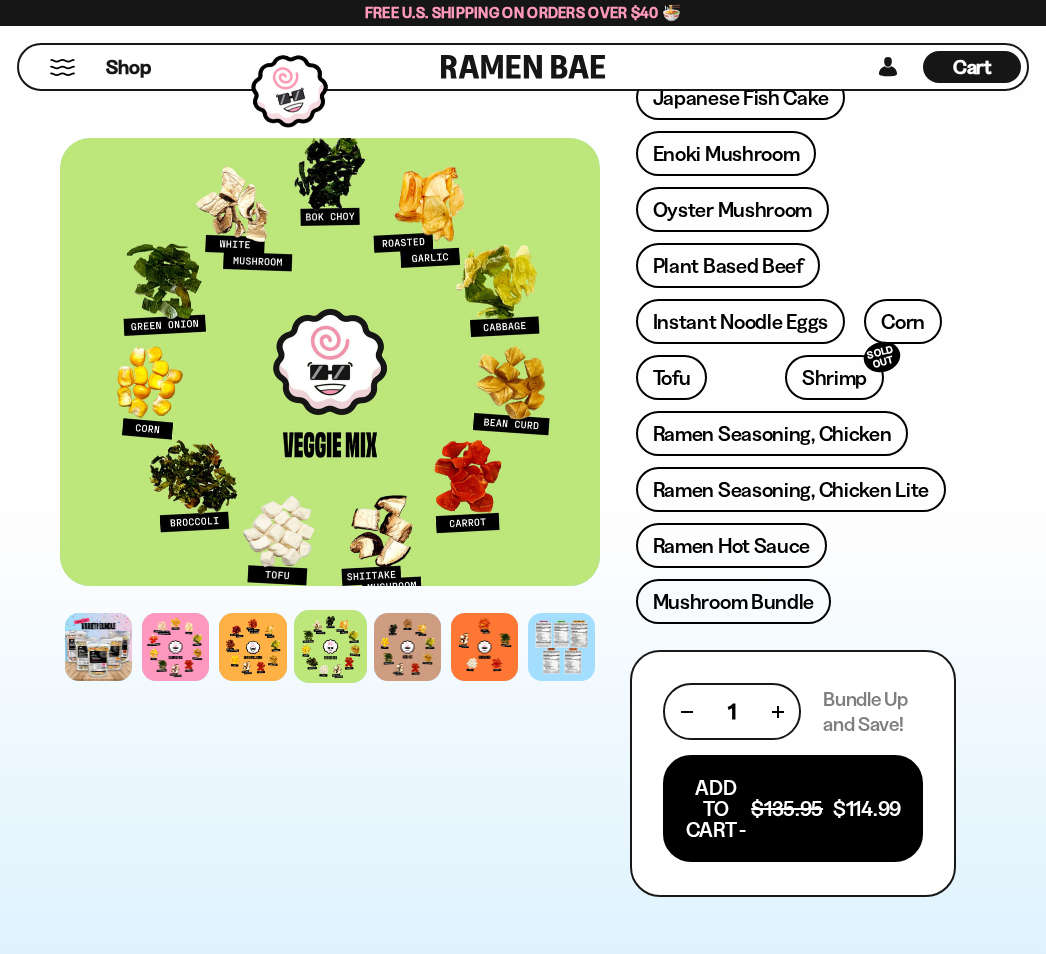 click at bounding box center [407, 646] 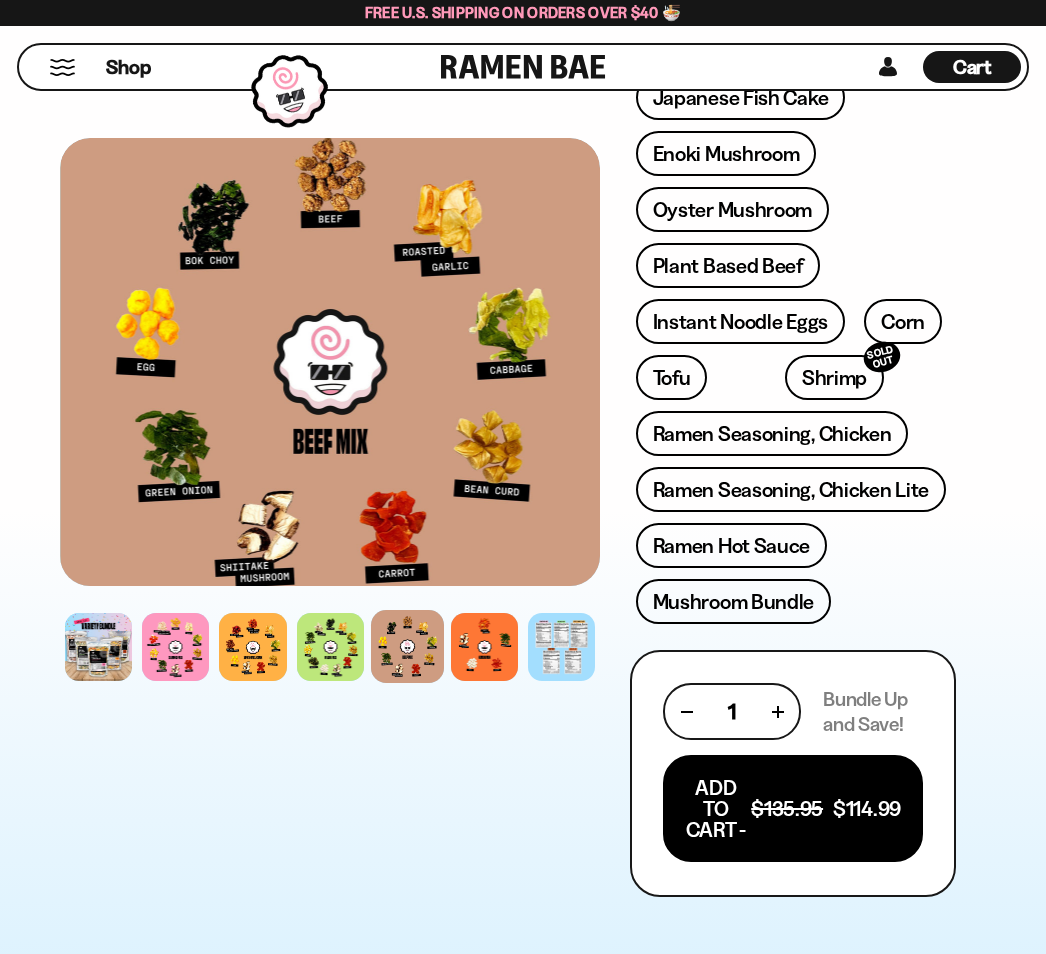 click at bounding box center (484, 646) 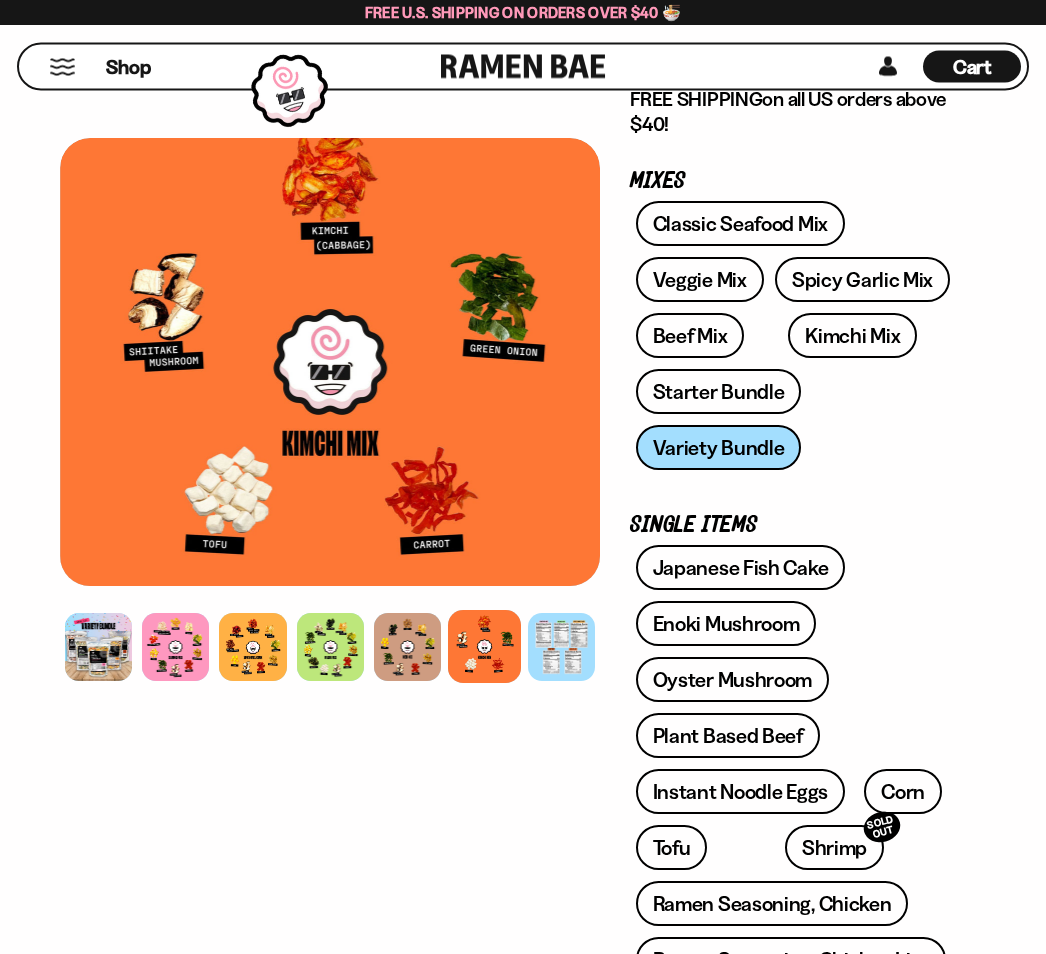 scroll, scrollTop: 255, scrollLeft: 0, axis: vertical 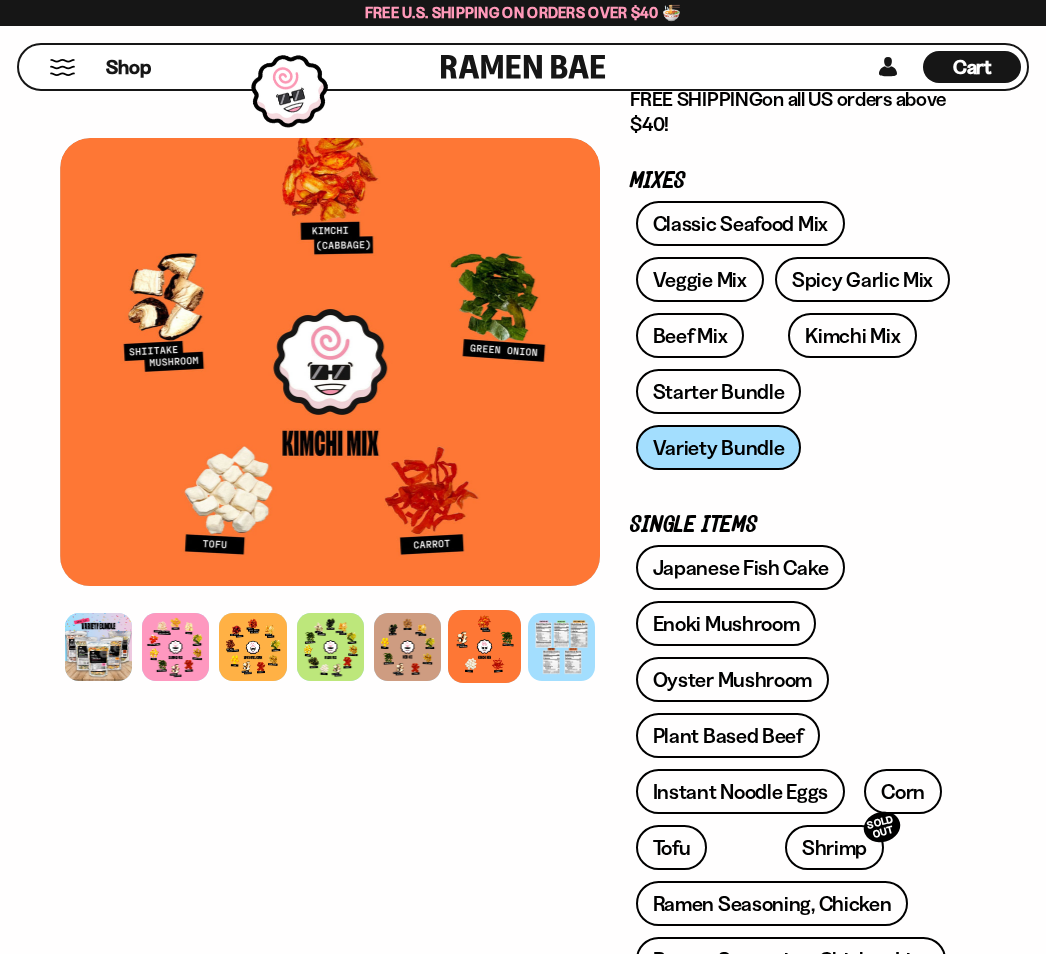 click on "Oyster Mushroom" at bounding box center (733, 679) 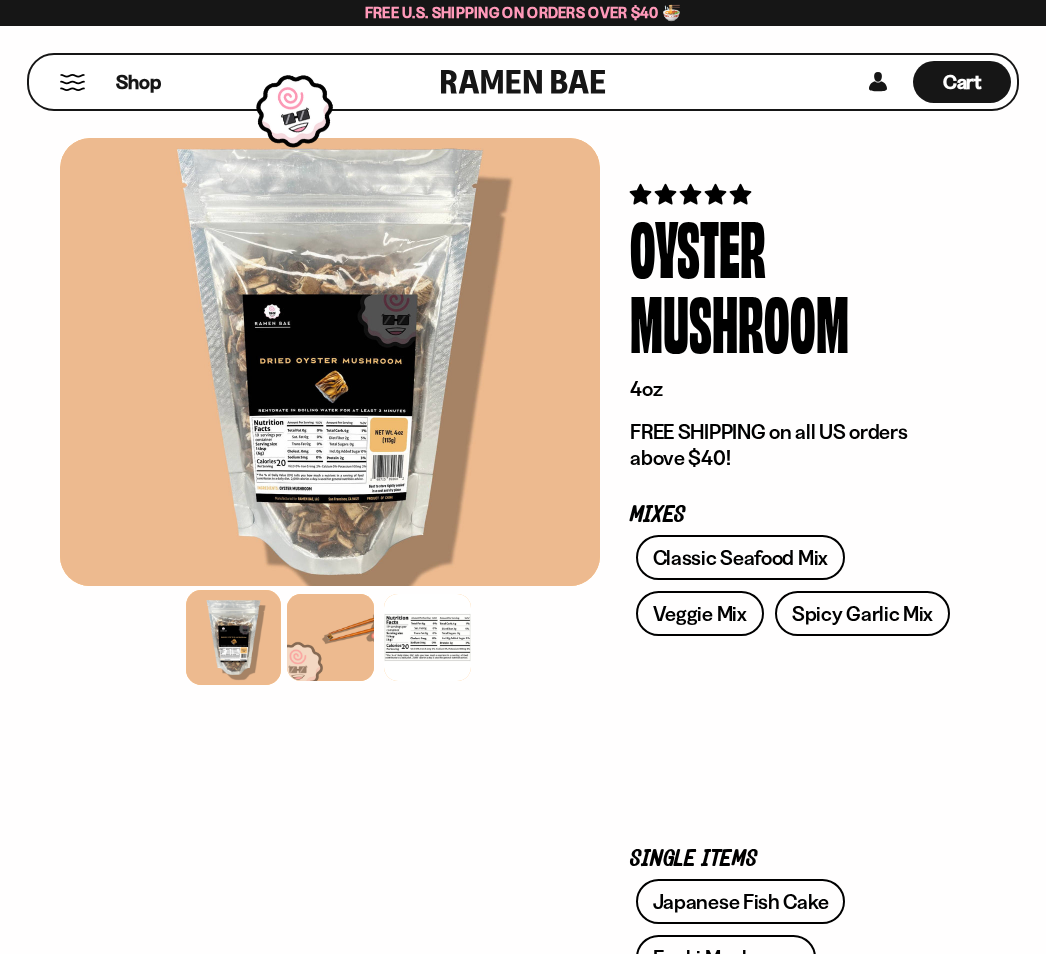 scroll, scrollTop: 0, scrollLeft: 0, axis: both 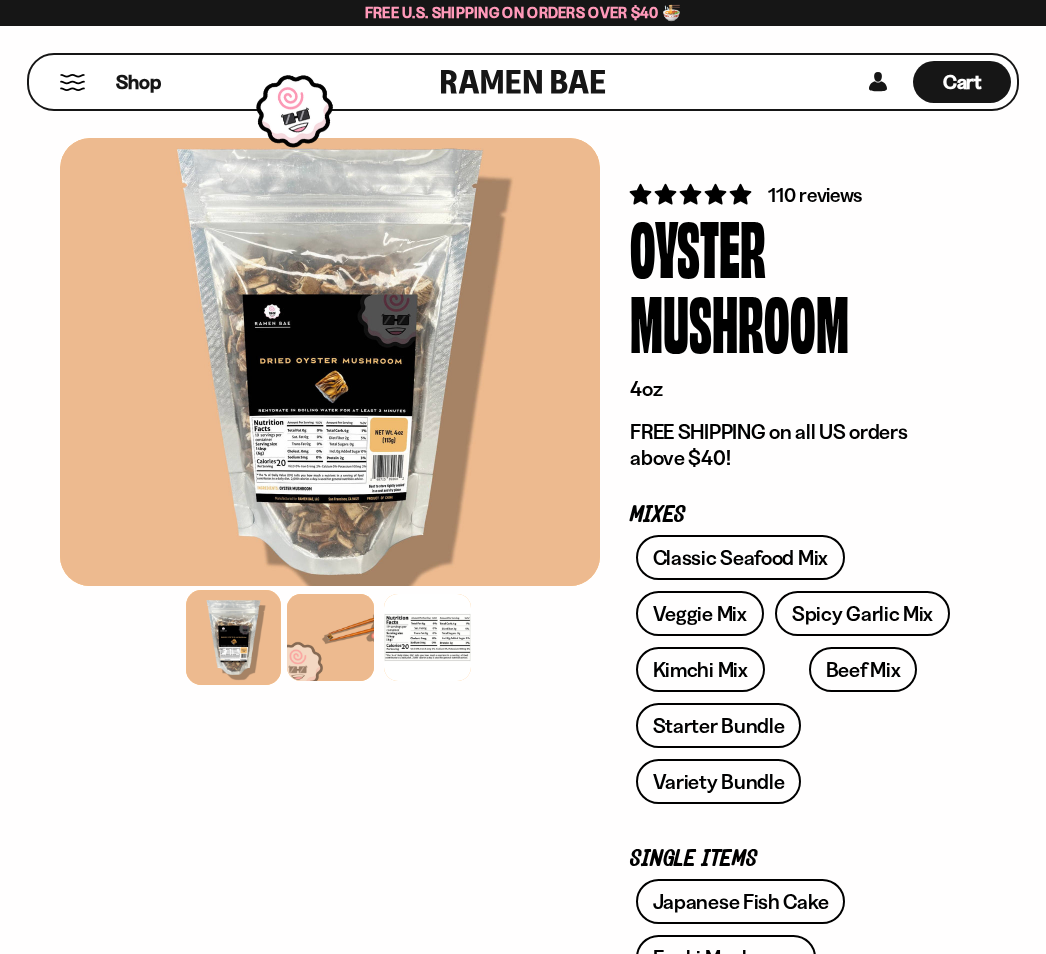 click at bounding box center (330, 637) 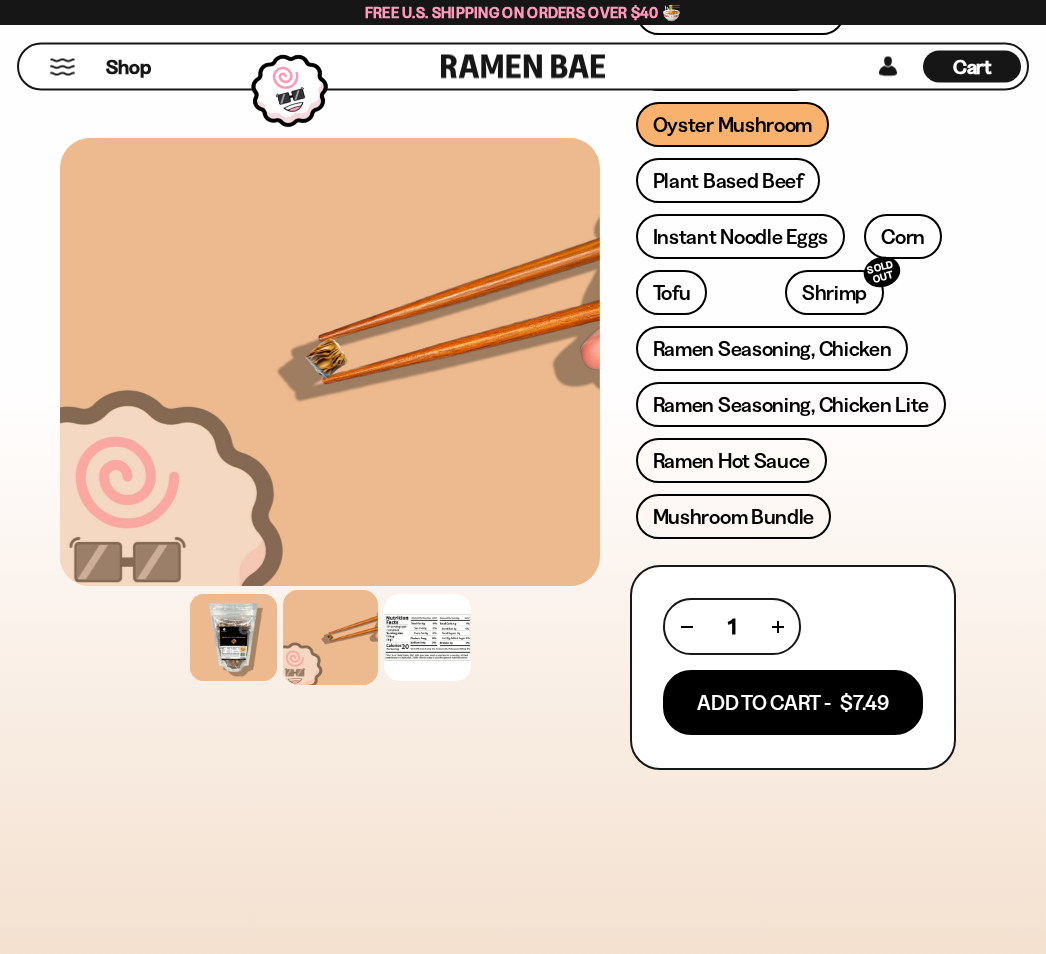 scroll, scrollTop: 889, scrollLeft: 0, axis: vertical 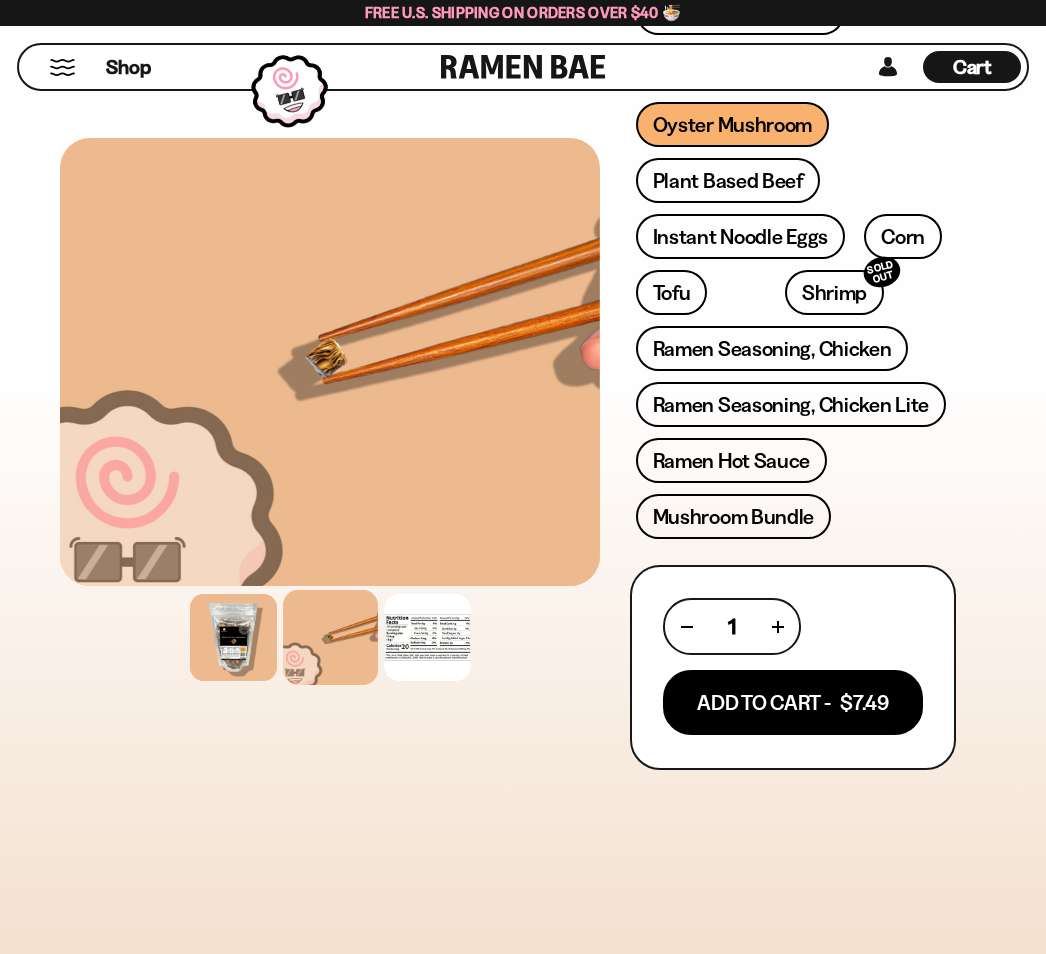 click on "Add To Cart -
$7.49" at bounding box center (793, 702) 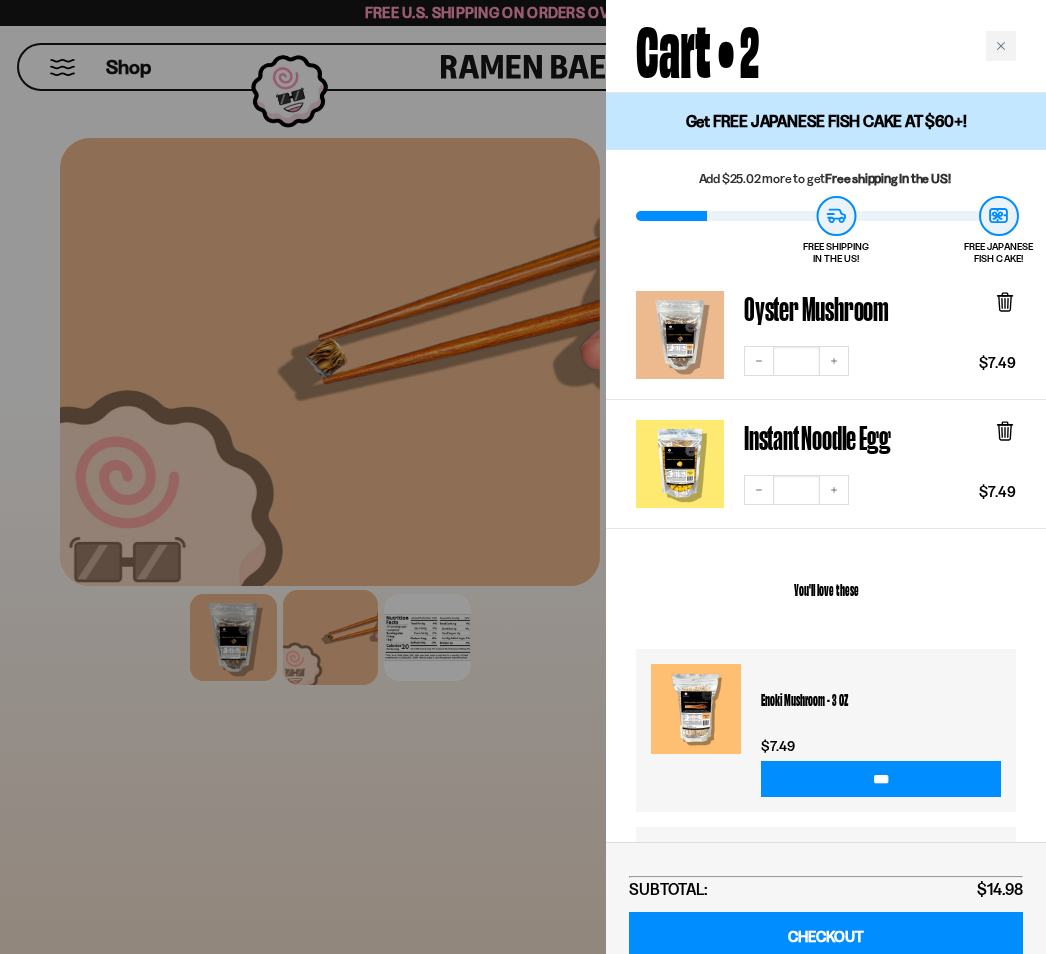 click on "Cart • 2" at bounding box center (826, 46) 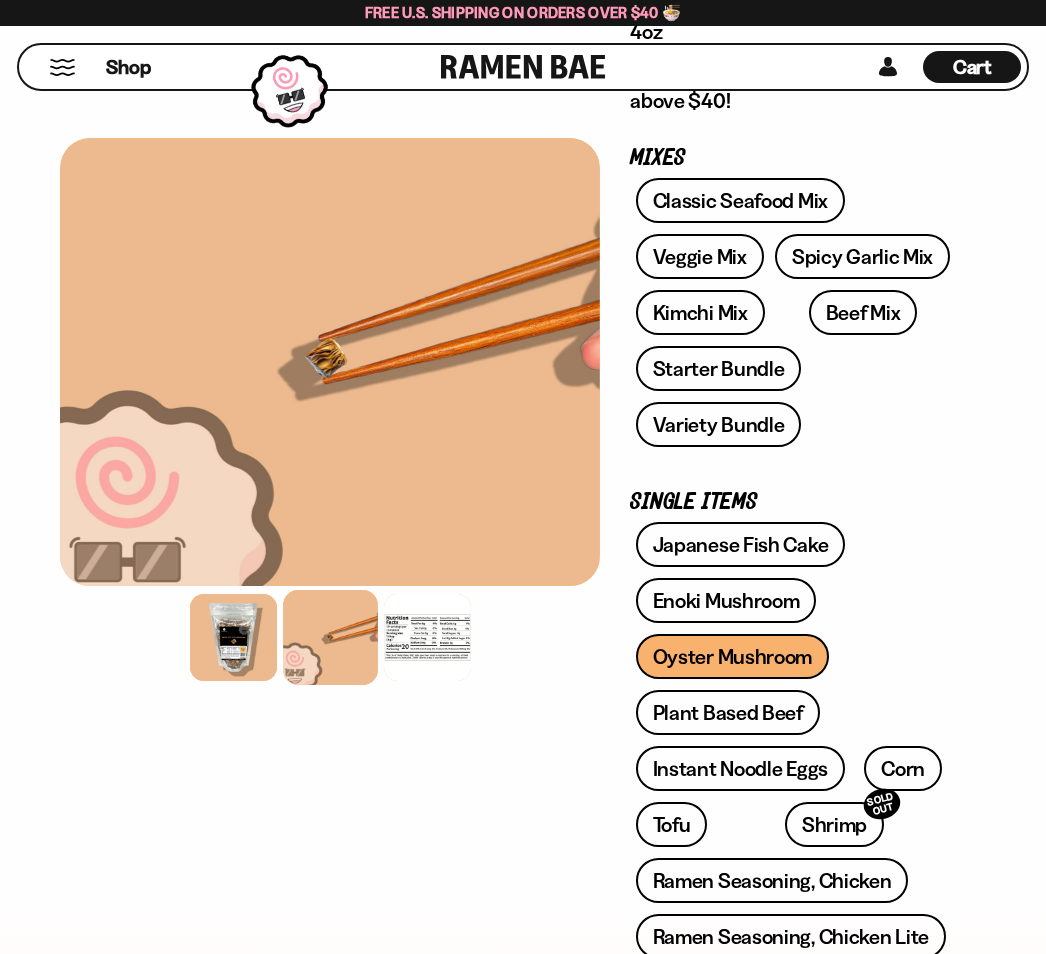 scroll, scrollTop: 356, scrollLeft: 0, axis: vertical 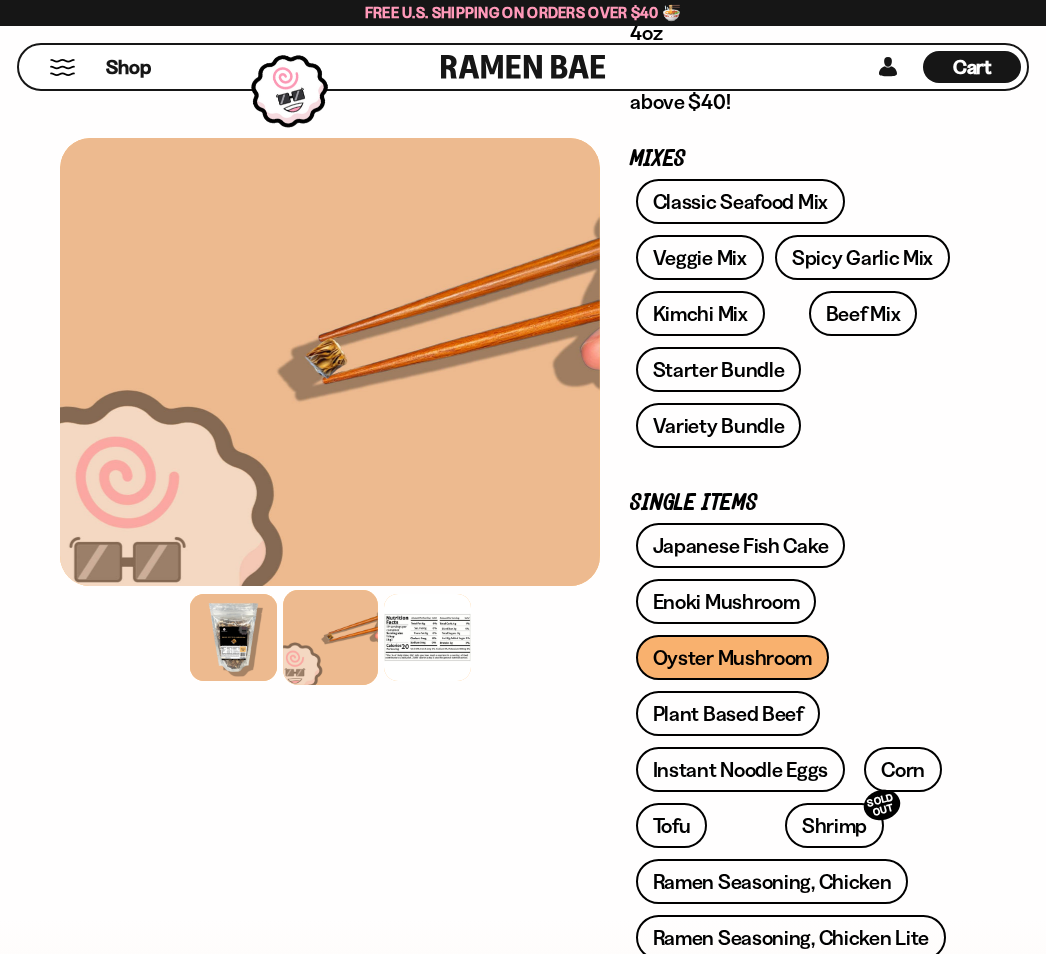 click on "Spicy Garlic Mix" at bounding box center [862, 257] 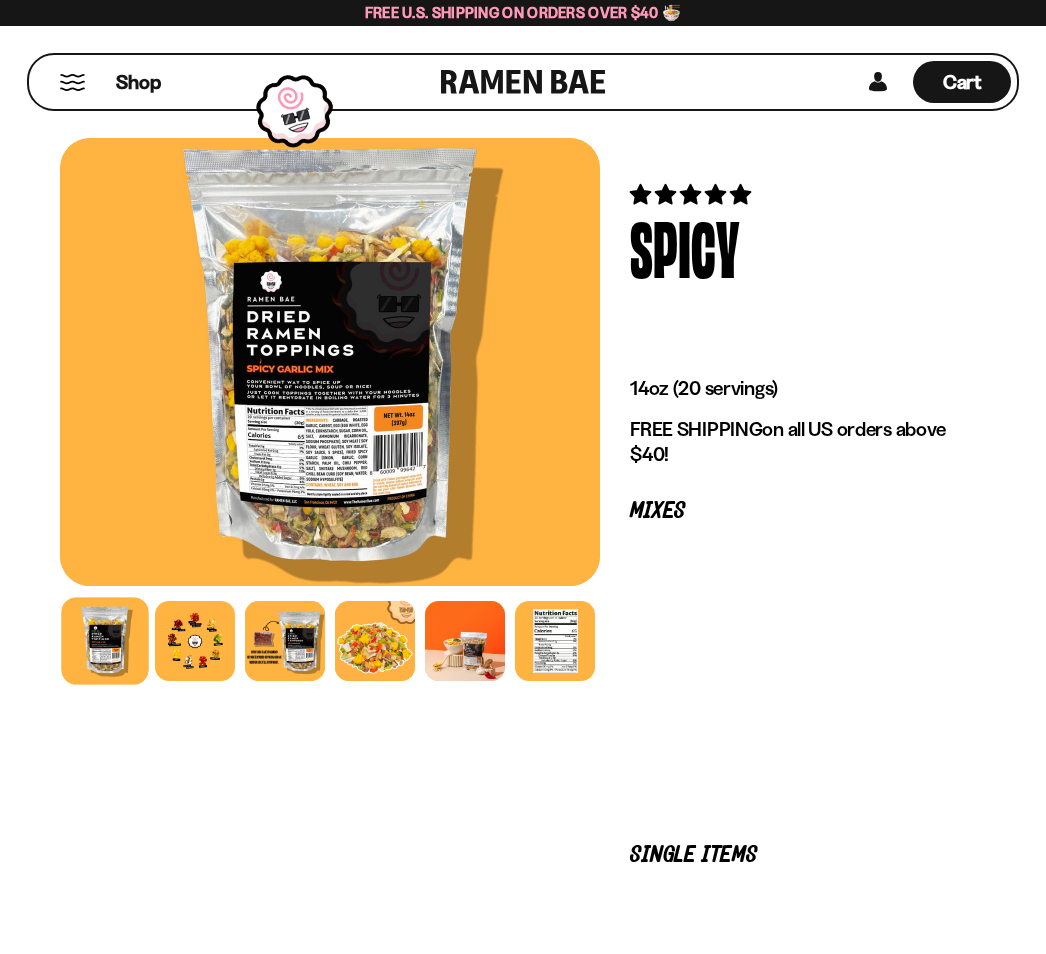 scroll, scrollTop: 0, scrollLeft: 0, axis: both 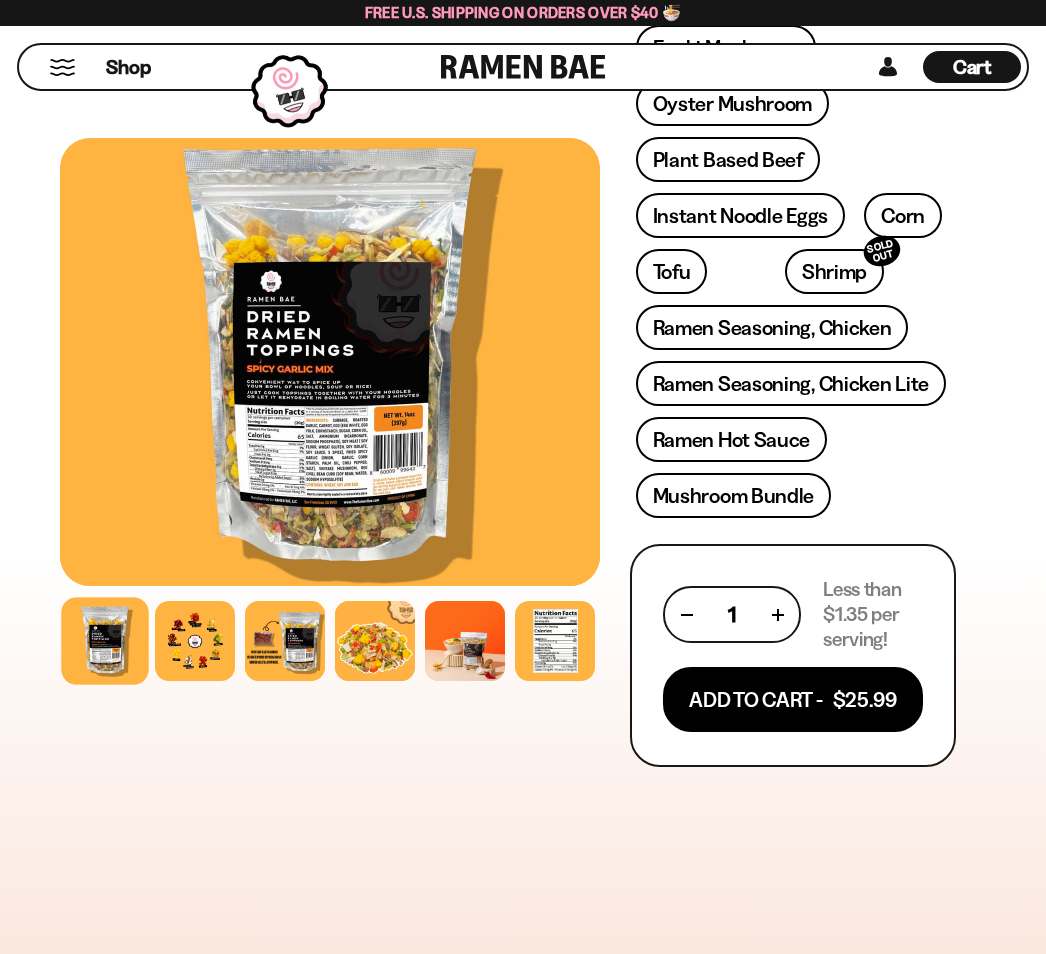 click on "Add To Cart -
$25.99" at bounding box center (793, 699) 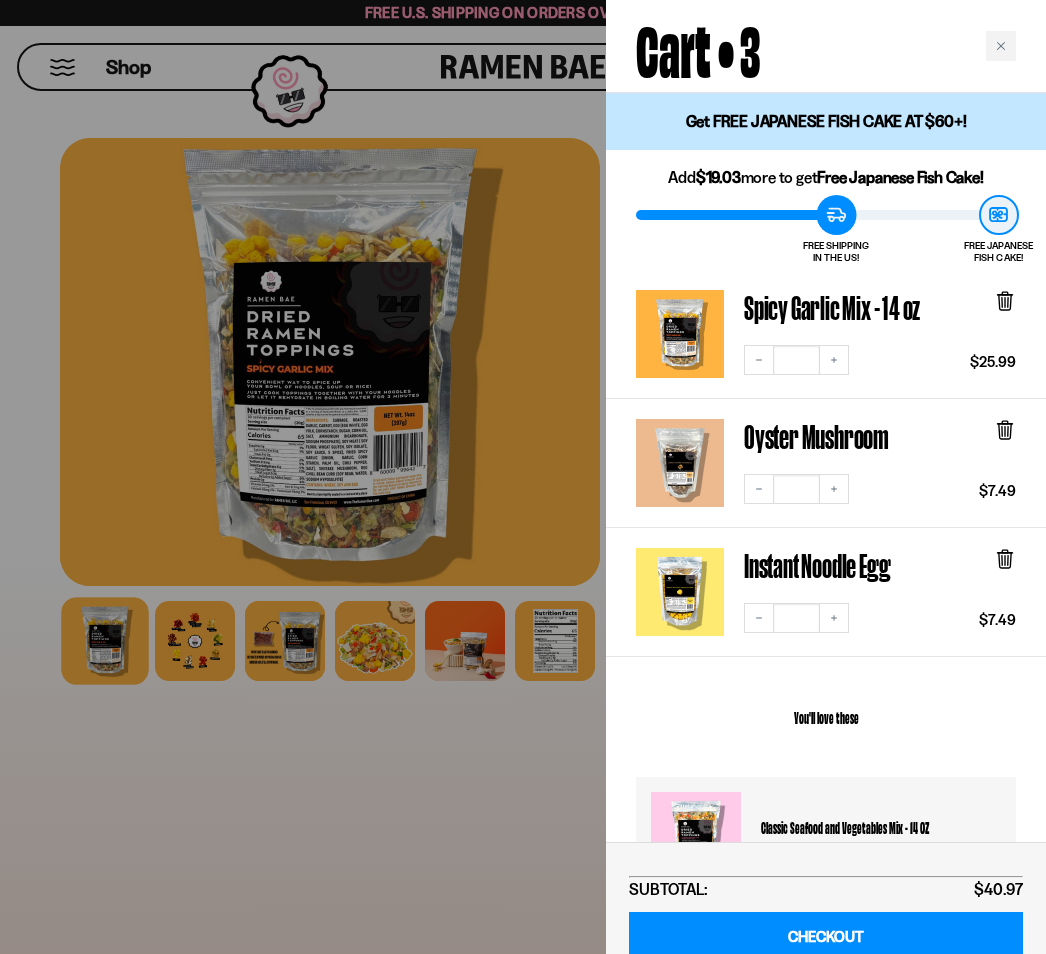 click at bounding box center [1001, 46] 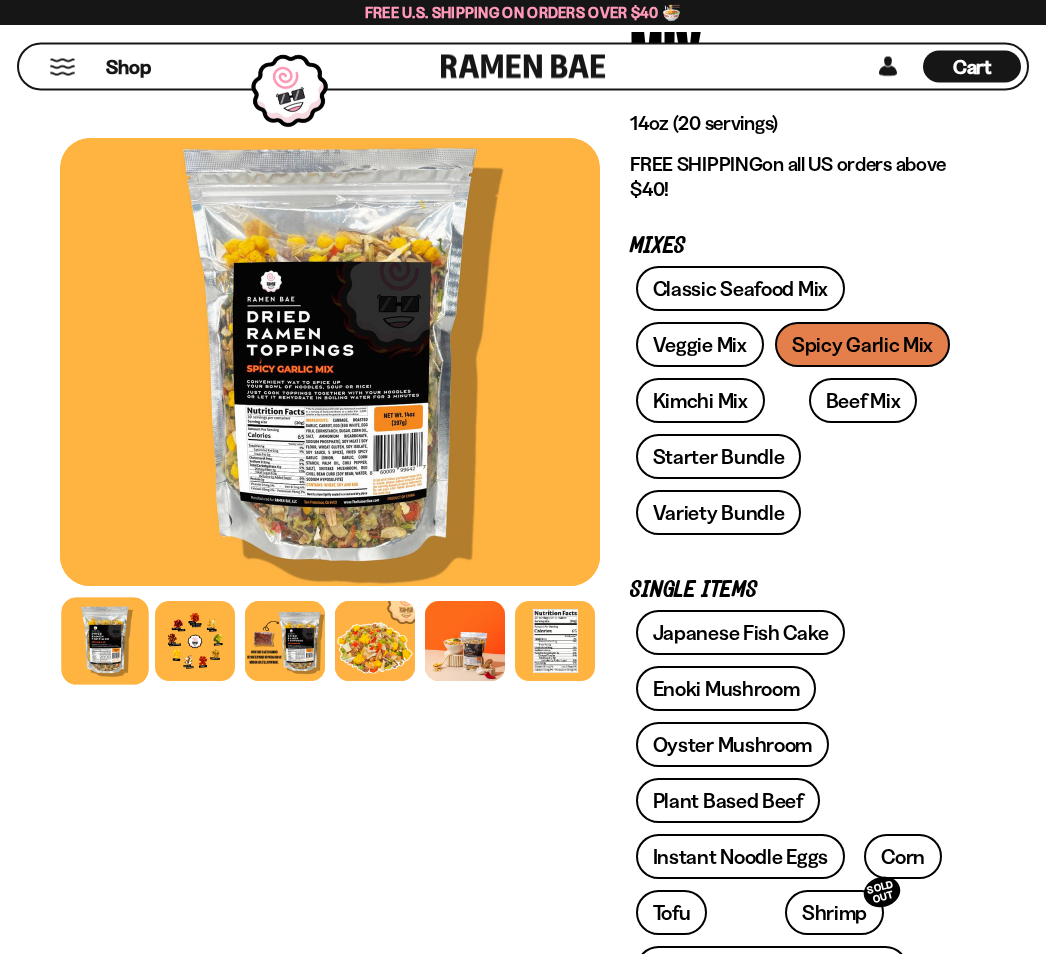 scroll, scrollTop: 250, scrollLeft: 0, axis: vertical 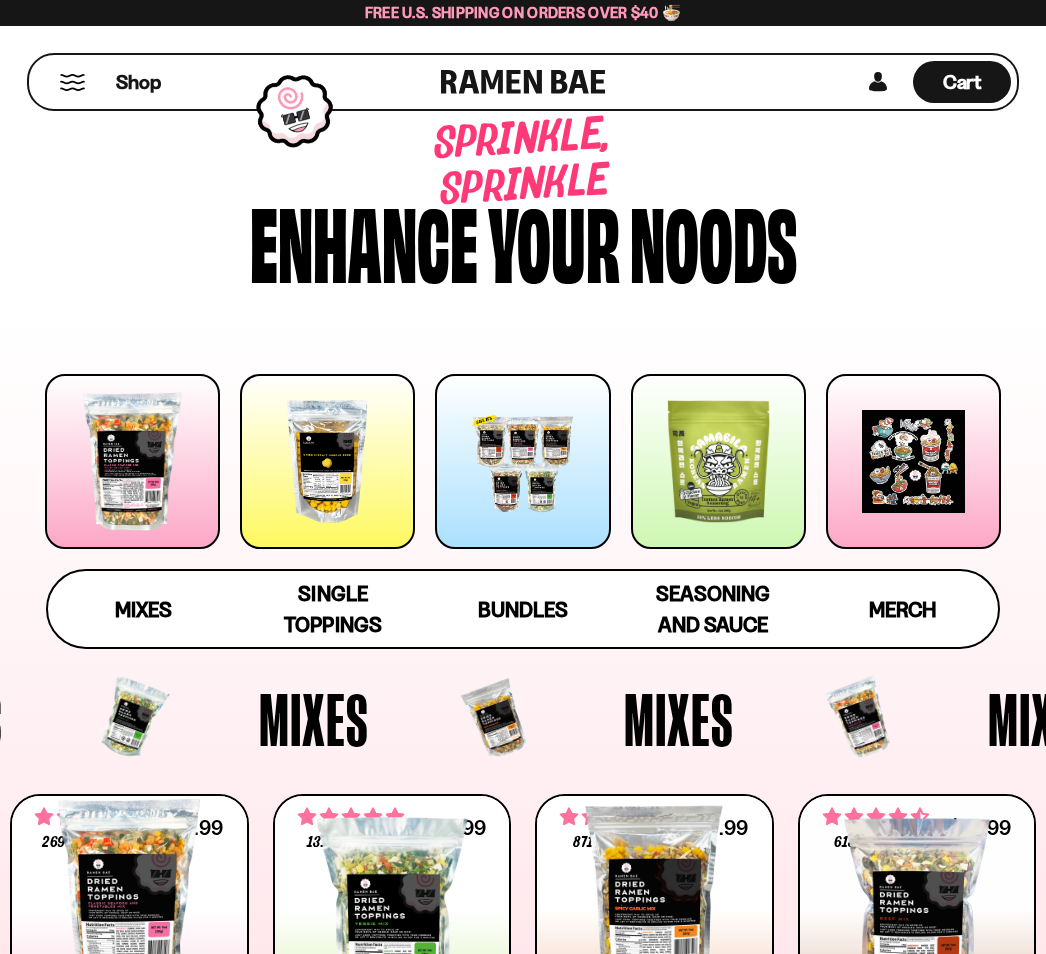 click at bounding box center (522, 461) 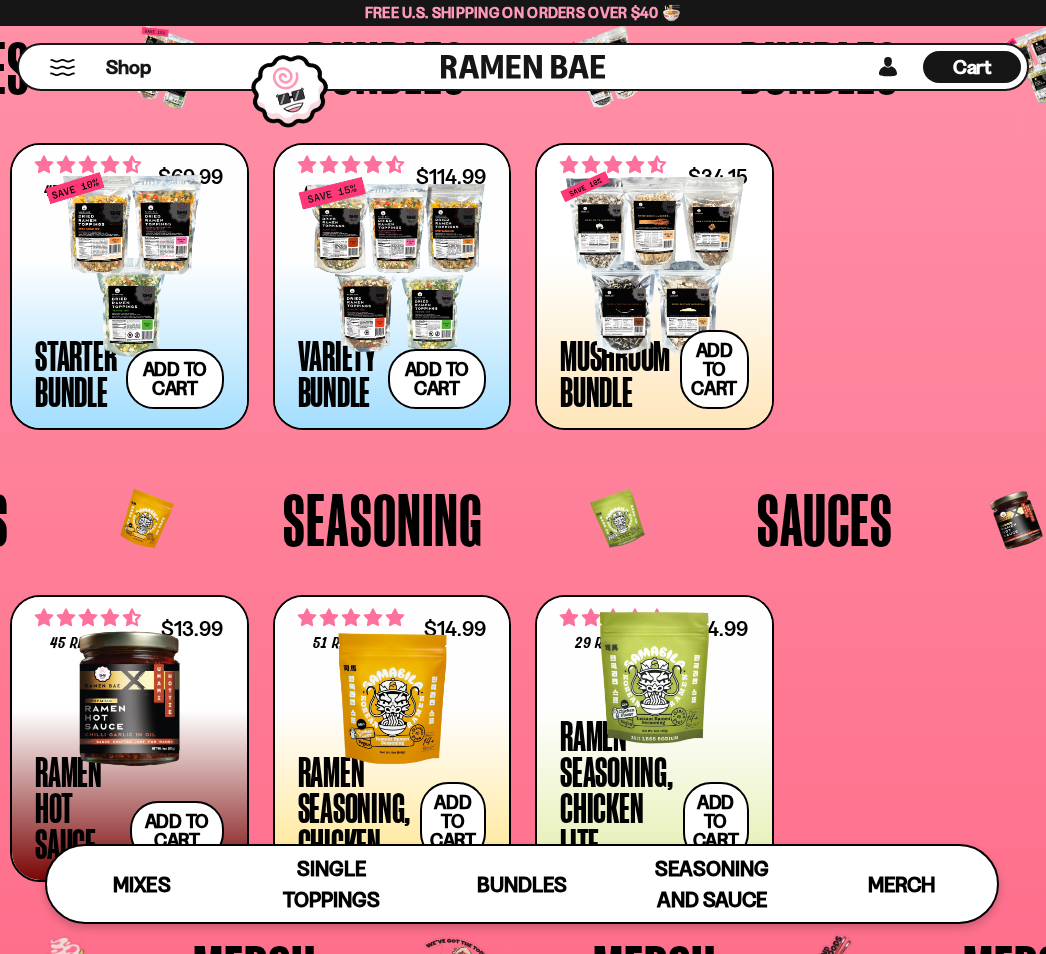 scroll, scrollTop: 3396, scrollLeft: 0, axis: vertical 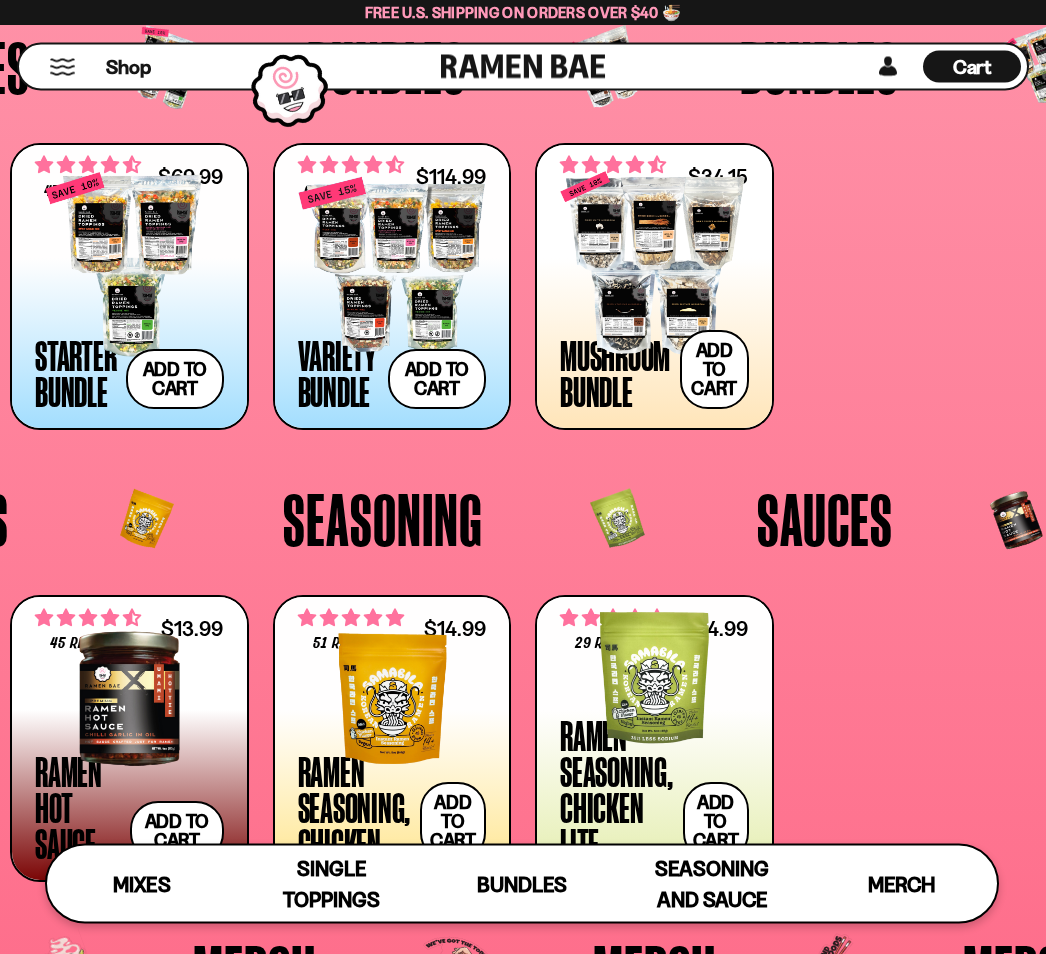 click at bounding box center [129, 266] 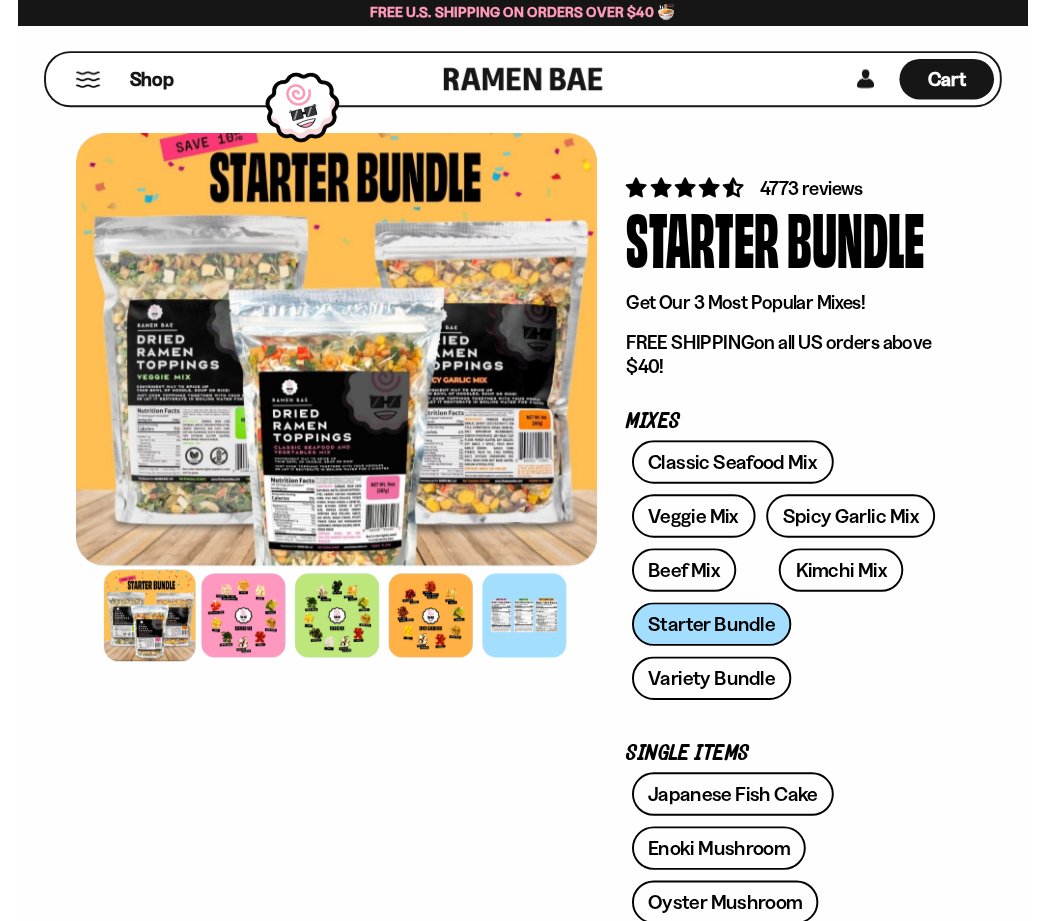 scroll, scrollTop: 0, scrollLeft: 0, axis: both 